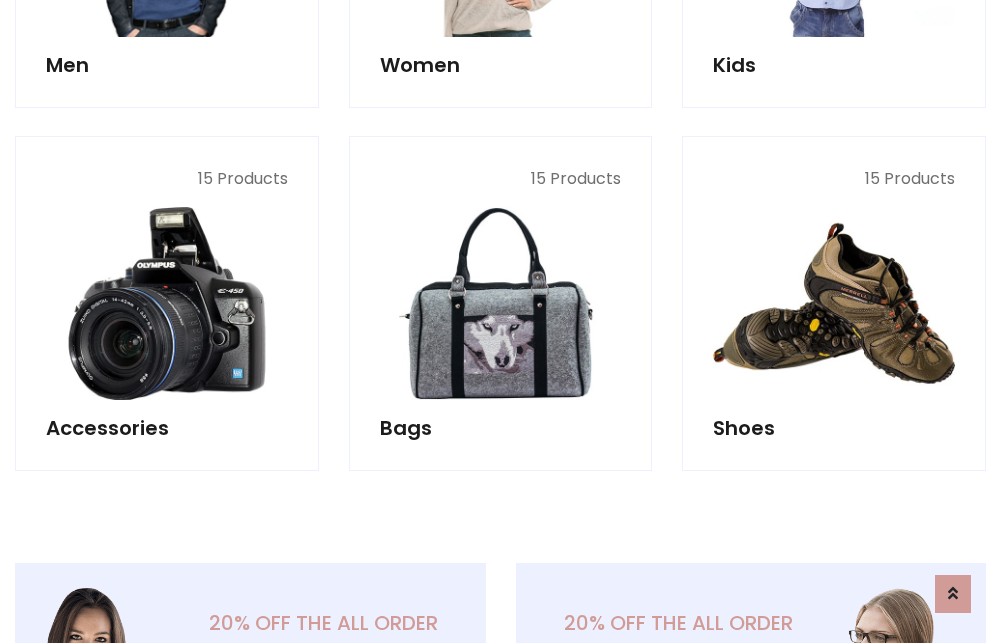 scroll, scrollTop: 853, scrollLeft: 0, axis: vertical 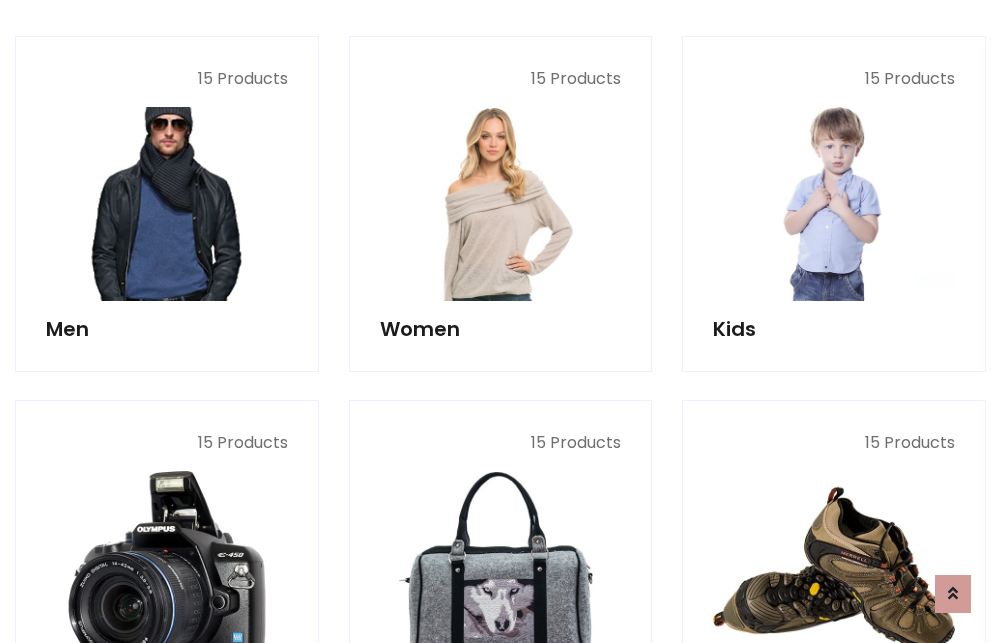 click at bounding box center (167, 204) 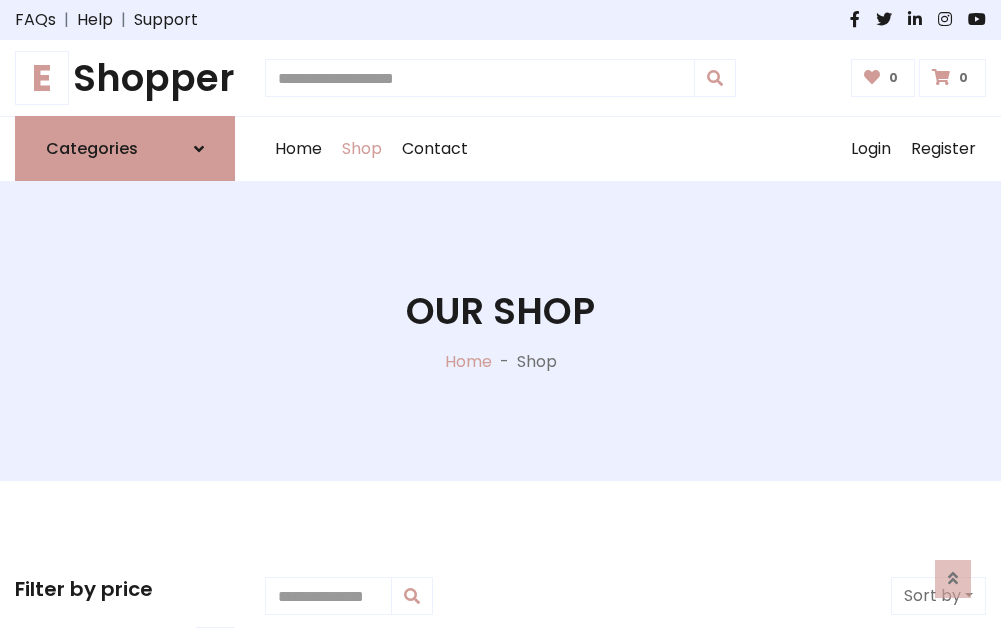 scroll, scrollTop: 807, scrollLeft: 0, axis: vertical 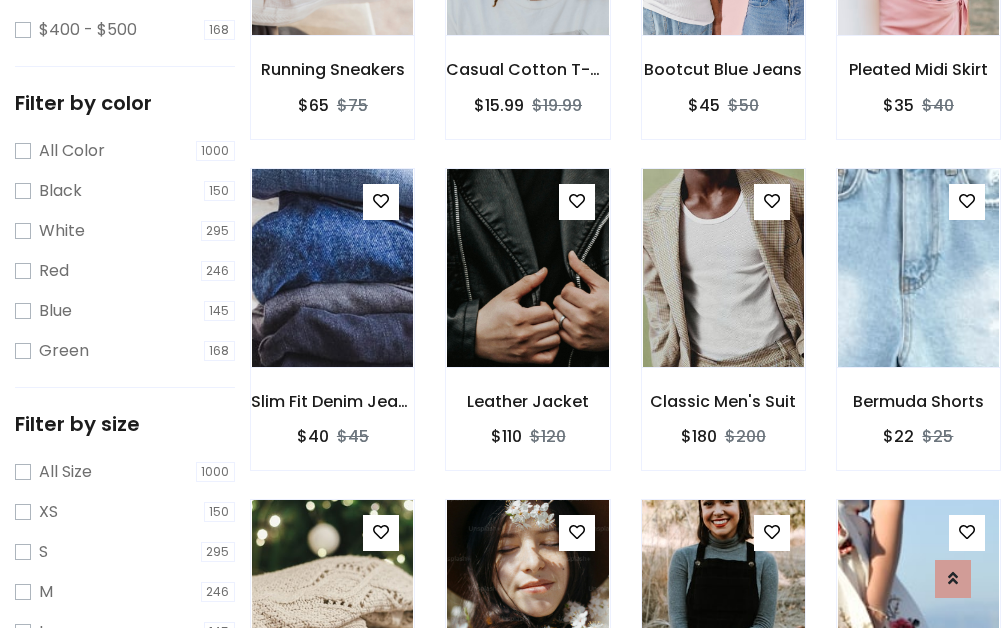 click at bounding box center [723, 599] 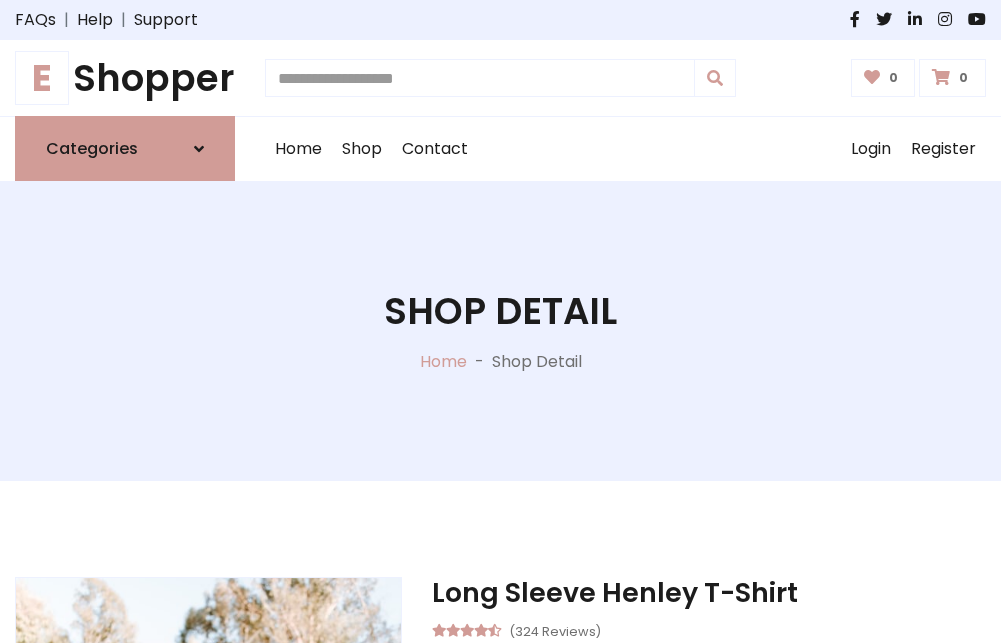 scroll, scrollTop: 0, scrollLeft: 0, axis: both 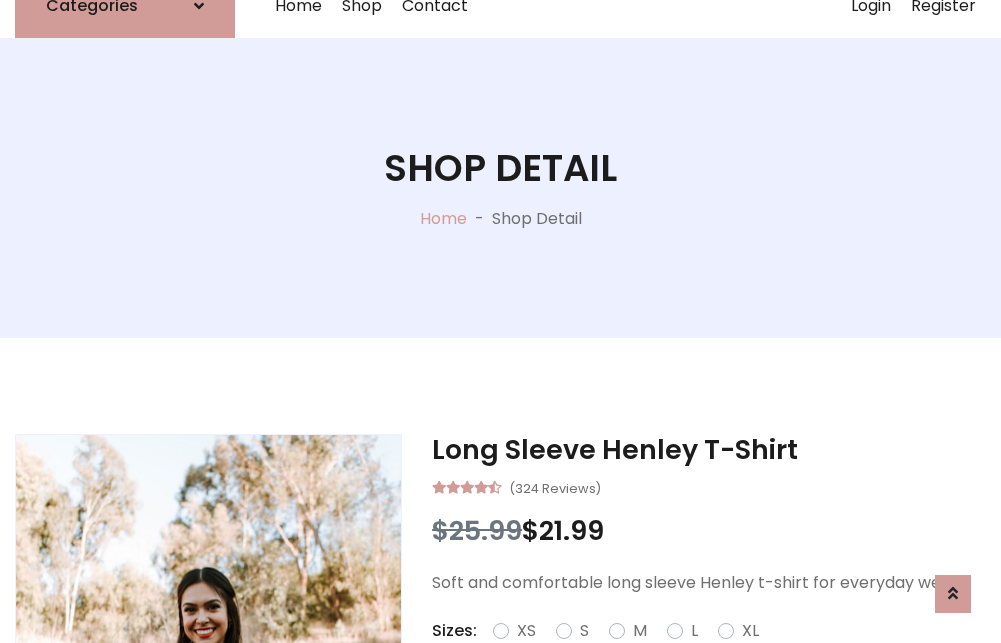 click on "Red" at bounding box center (722, 655) 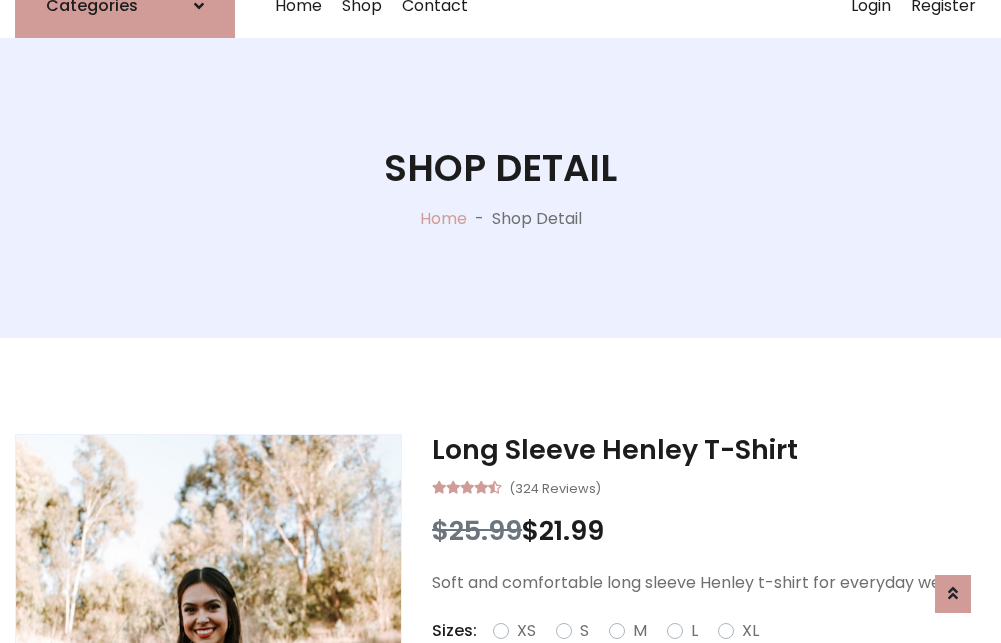 scroll, scrollTop: 167, scrollLeft: 0, axis: vertical 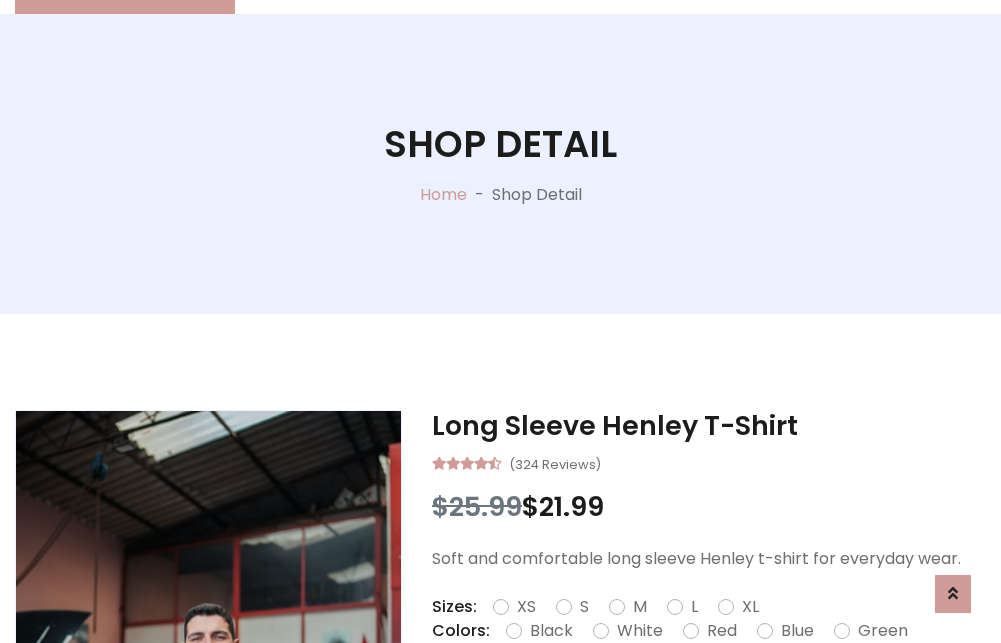 click on "Add To Cart" at bounding box center [653, 694] 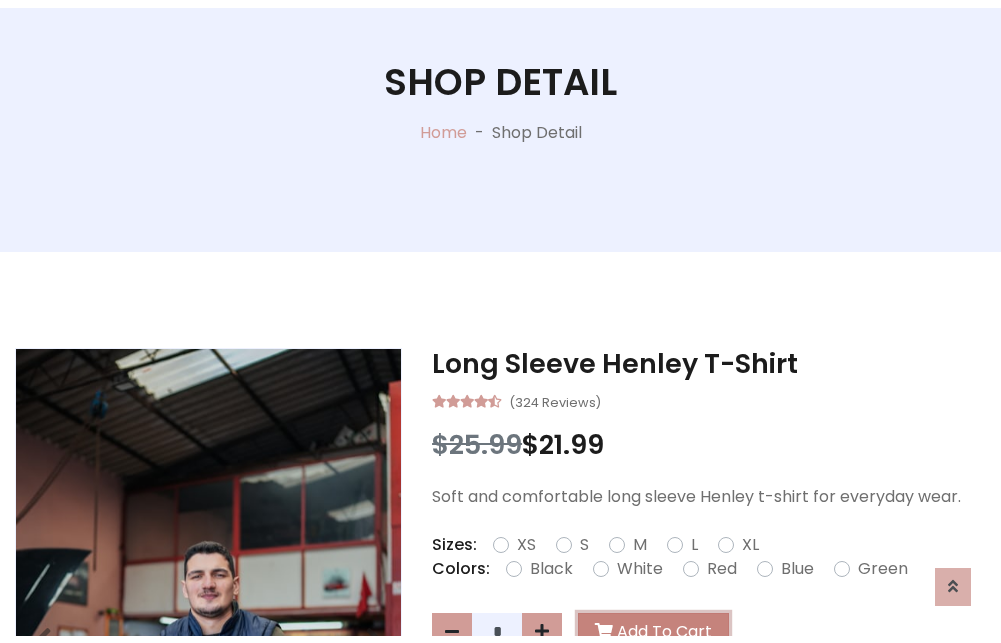 scroll, scrollTop: 0, scrollLeft: 0, axis: both 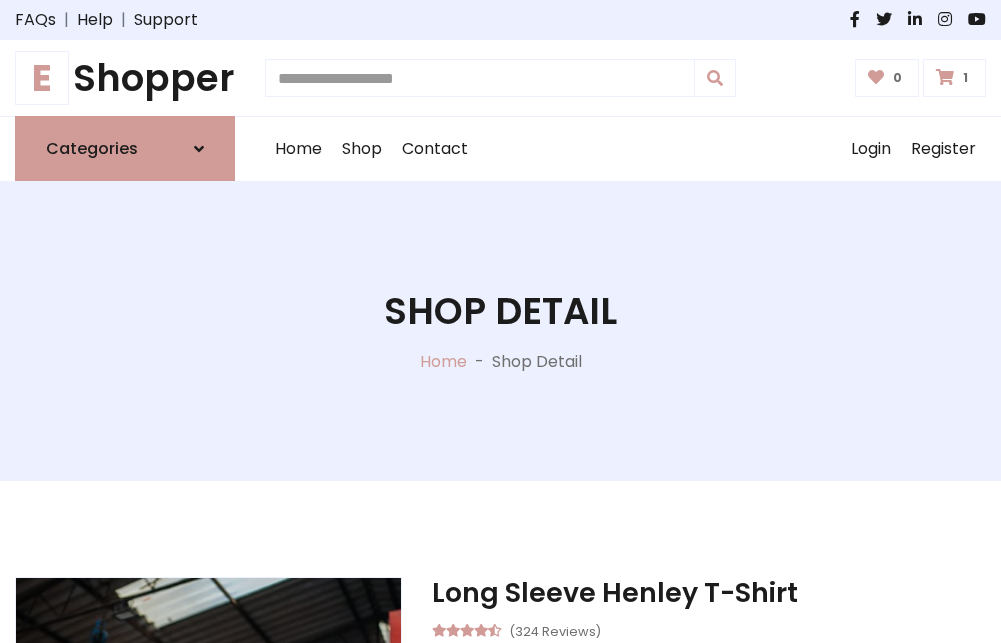 click at bounding box center [945, 77] 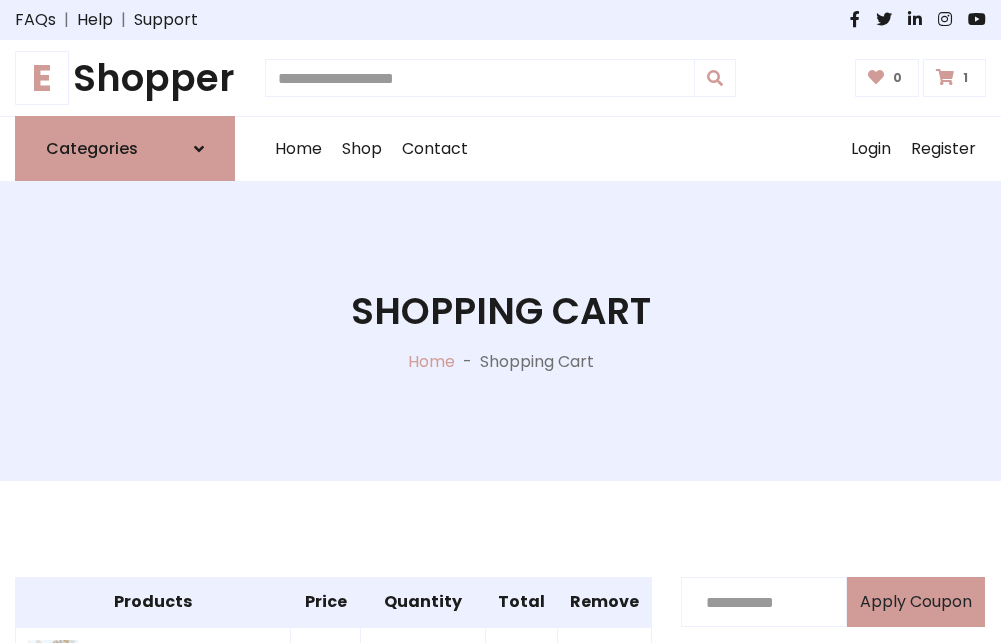 scroll, scrollTop: 474, scrollLeft: 0, axis: vertical 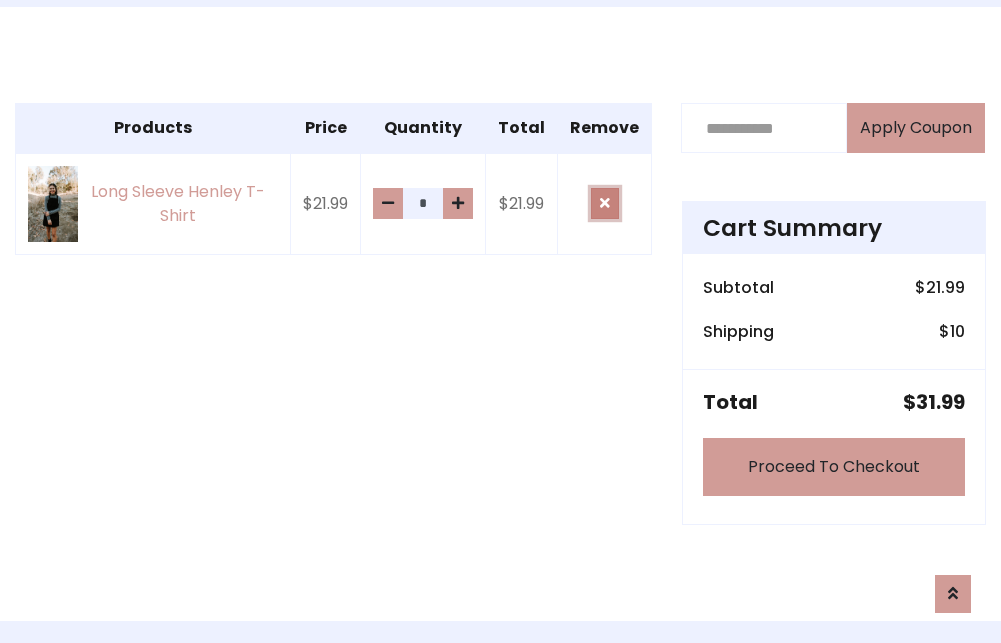 click at bounding box center [605, 203] 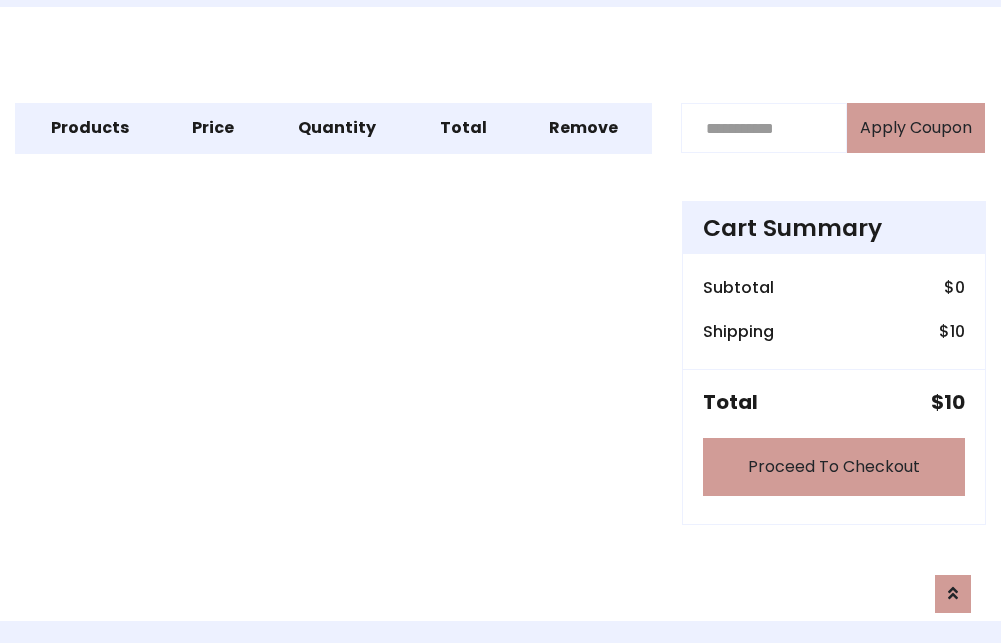 scroll, scrollTop: 247, scrollLeft: 0, axis: vertical 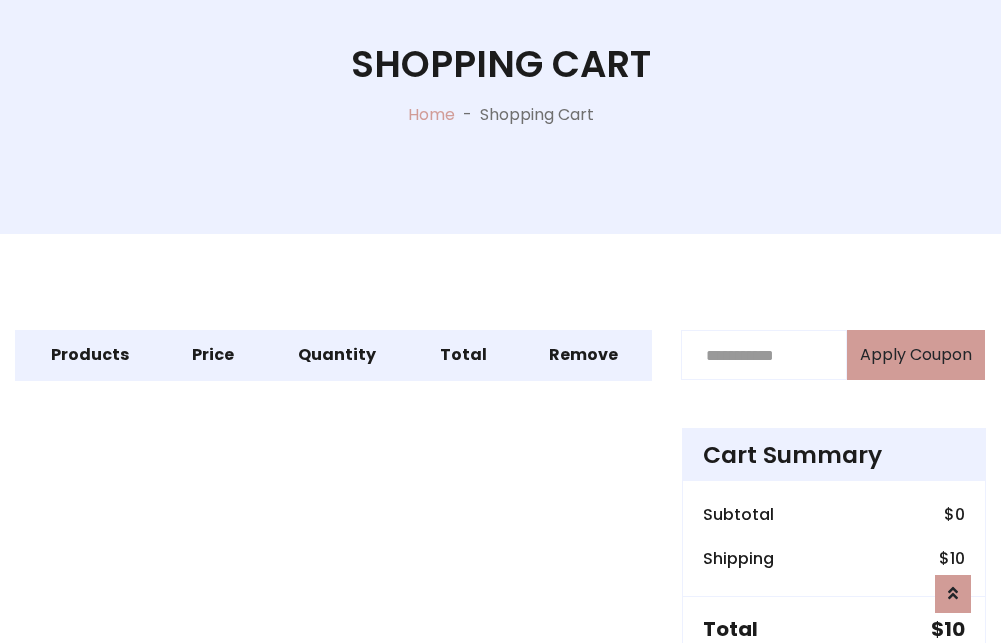 click on "Proceed To Checkout" at bounding box center (834, 694) 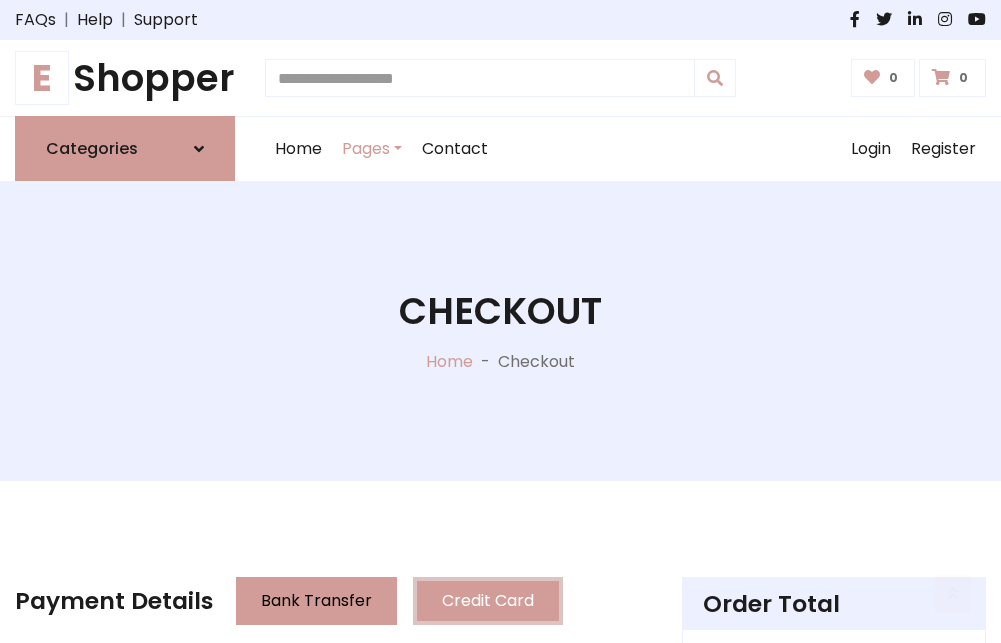 scroll, scrollTop: 137, scrollLeft: 0, axis: vertical 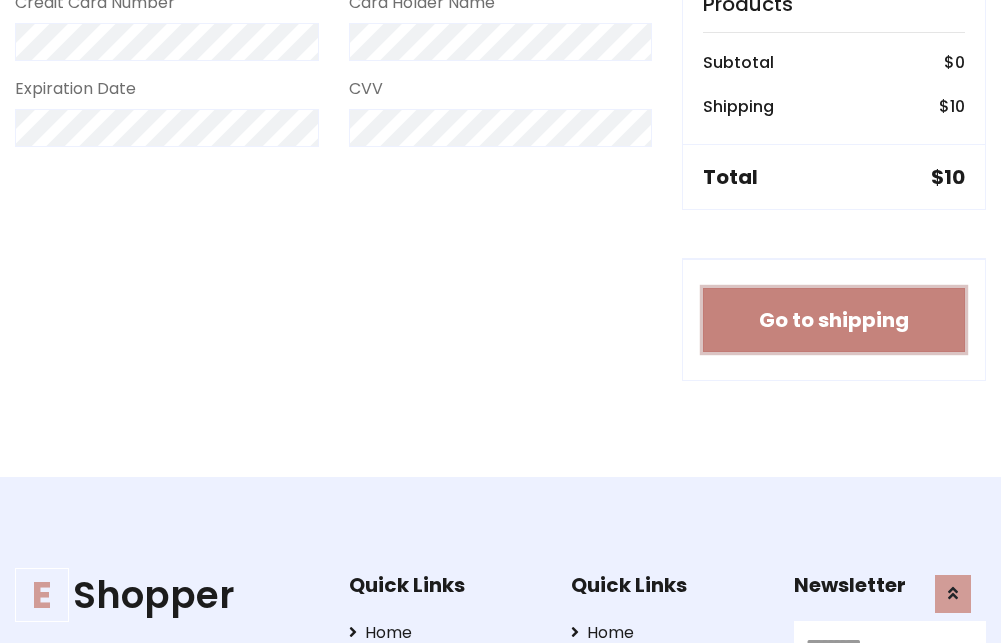 click on "Go to shipping" at bounding box center [834, 320] 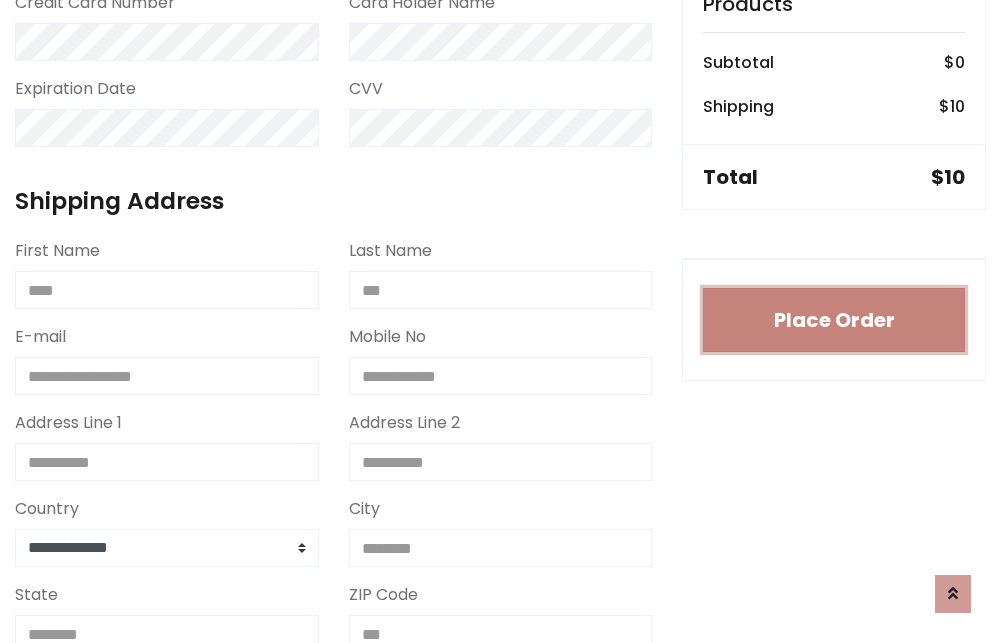 type 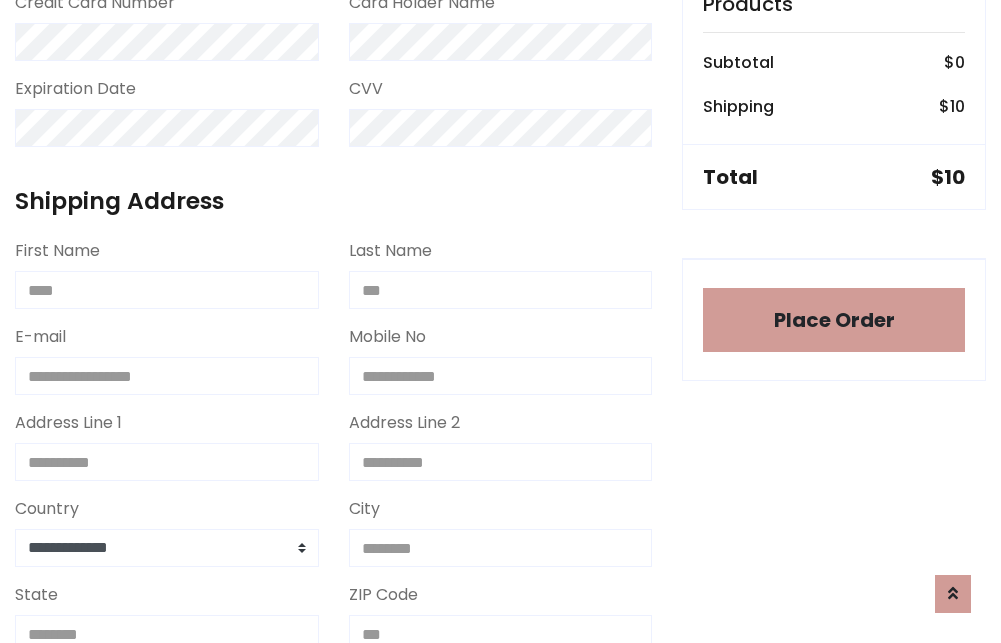 scroll, scrollTop: 1196, scrollLeft: 0, axis: vertical 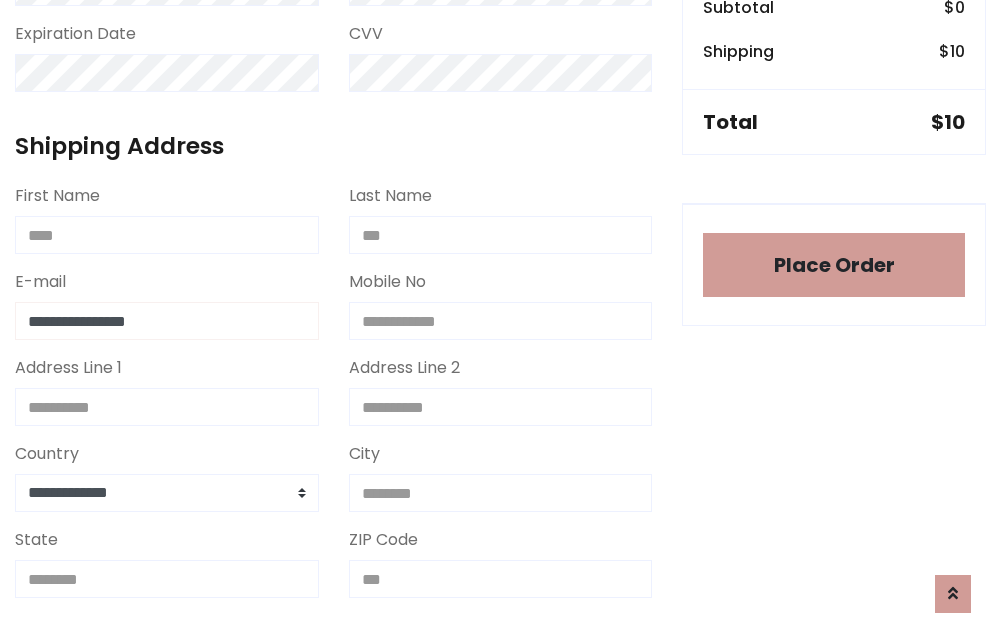 type on "**********" 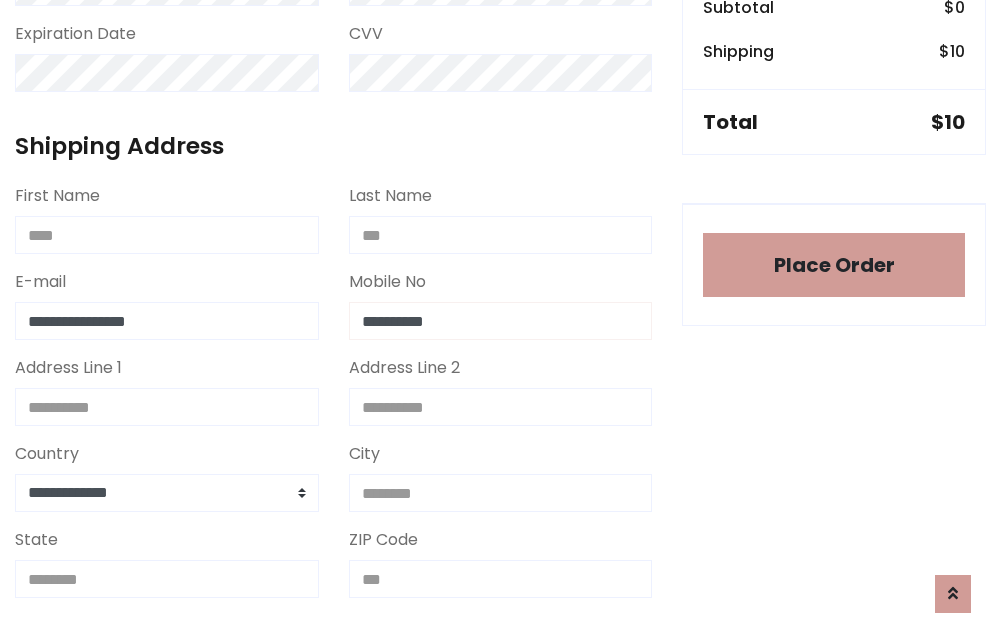 type on "**********" 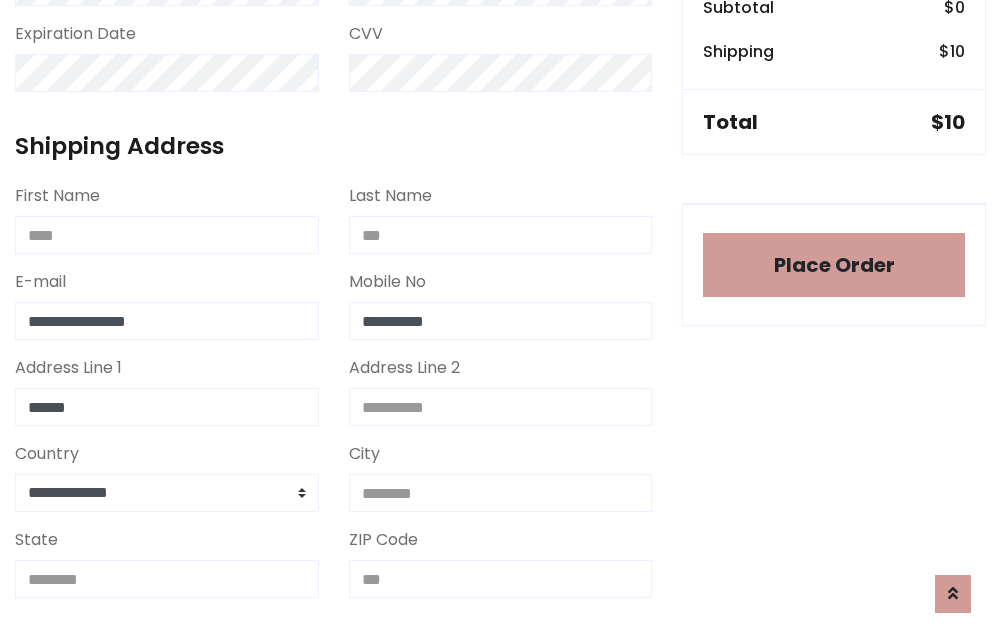type on "******" 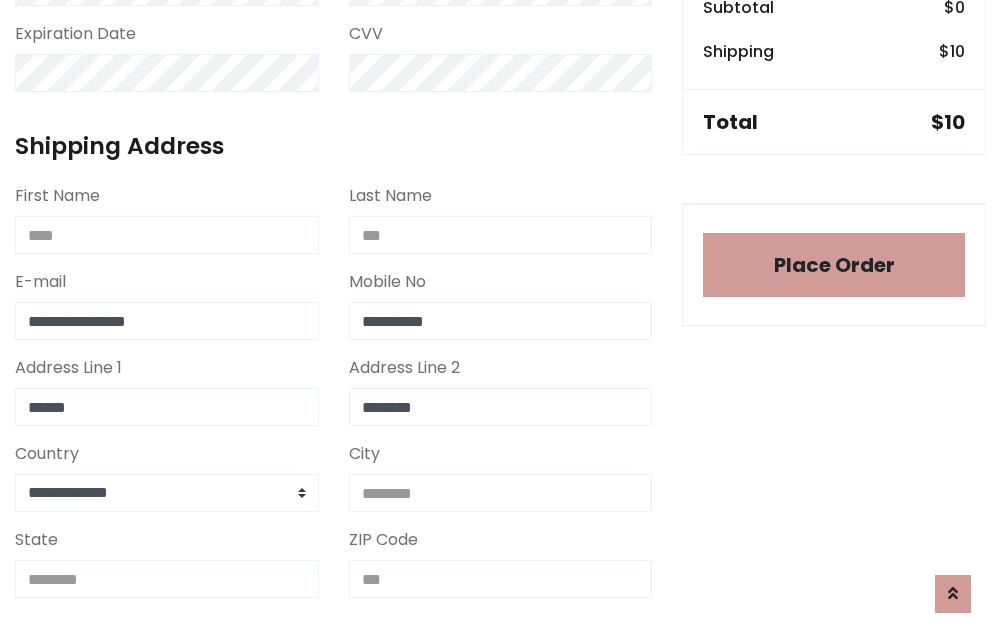 type on "********" 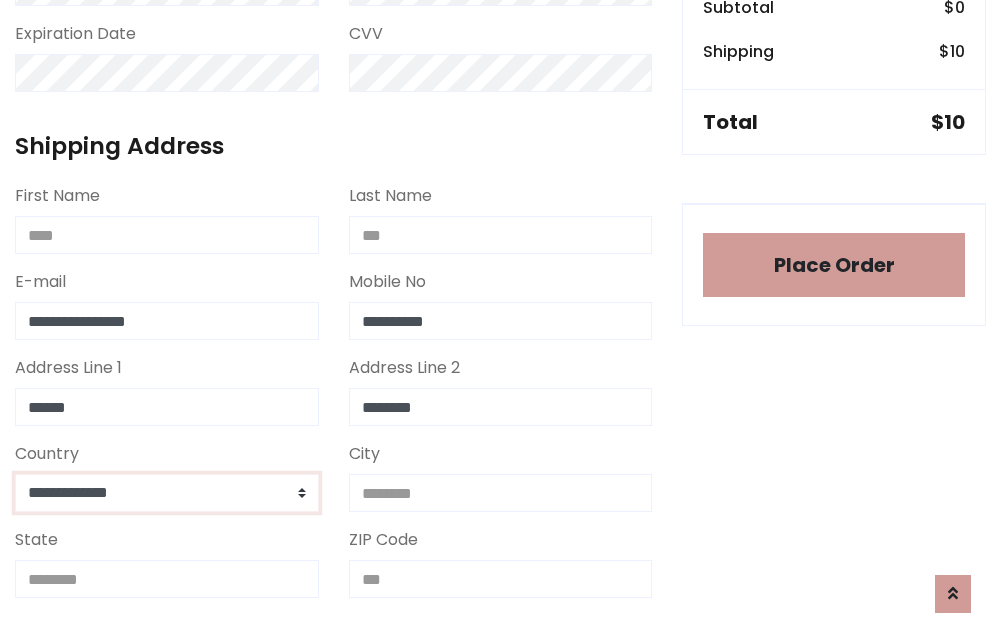 select on "*******" 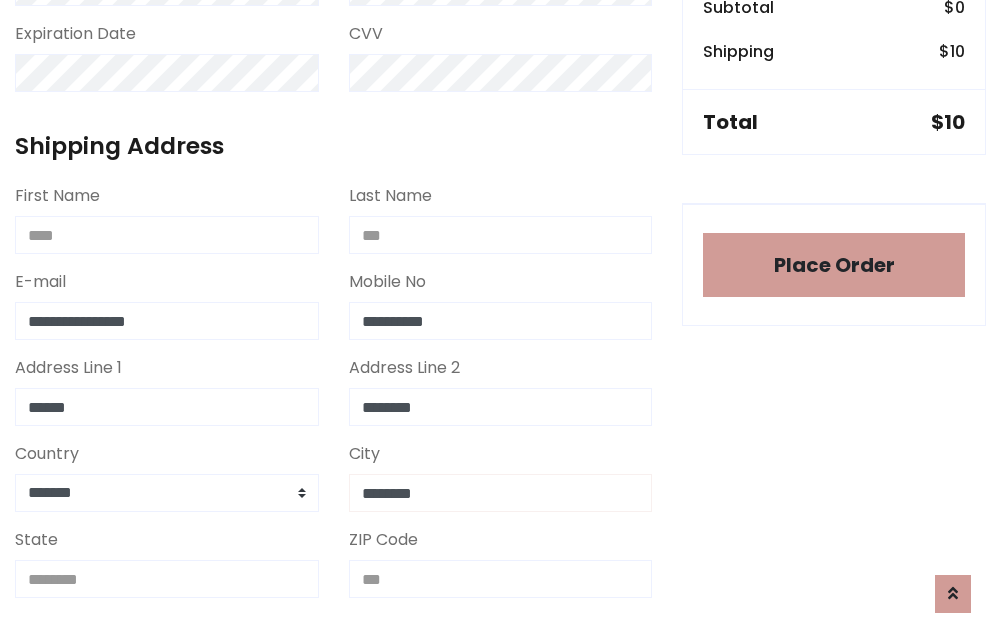 type on "********" 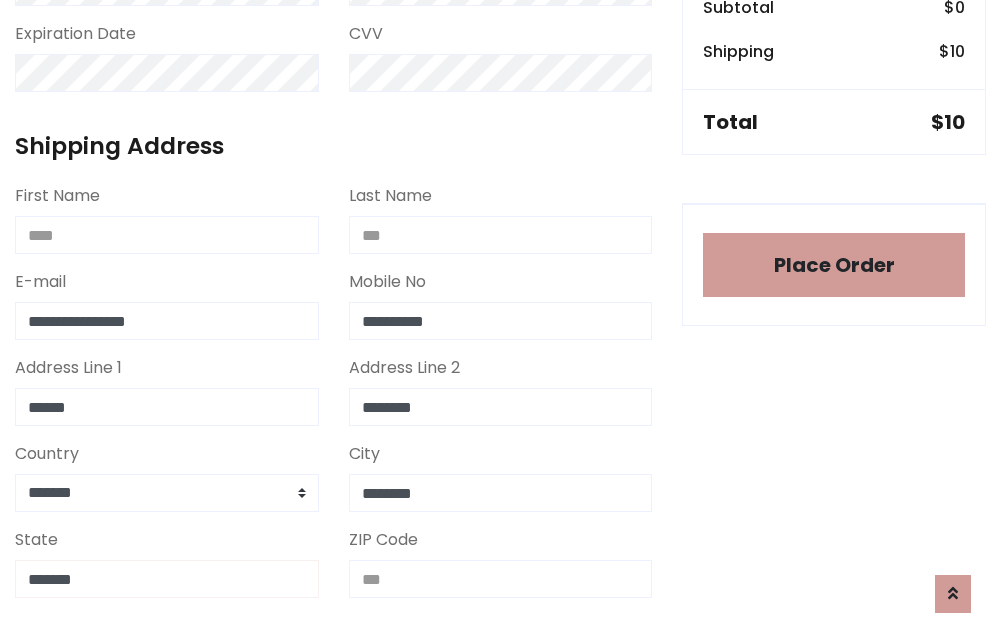 type on "*******" 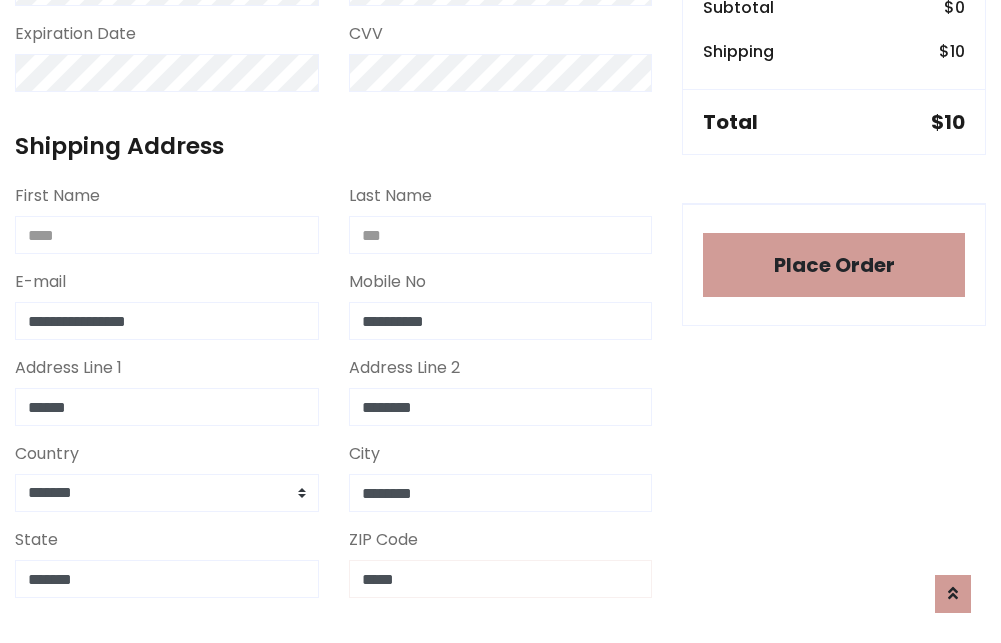 scroll, scrollTop: 403, scrollLeft: 0, axis: vertical 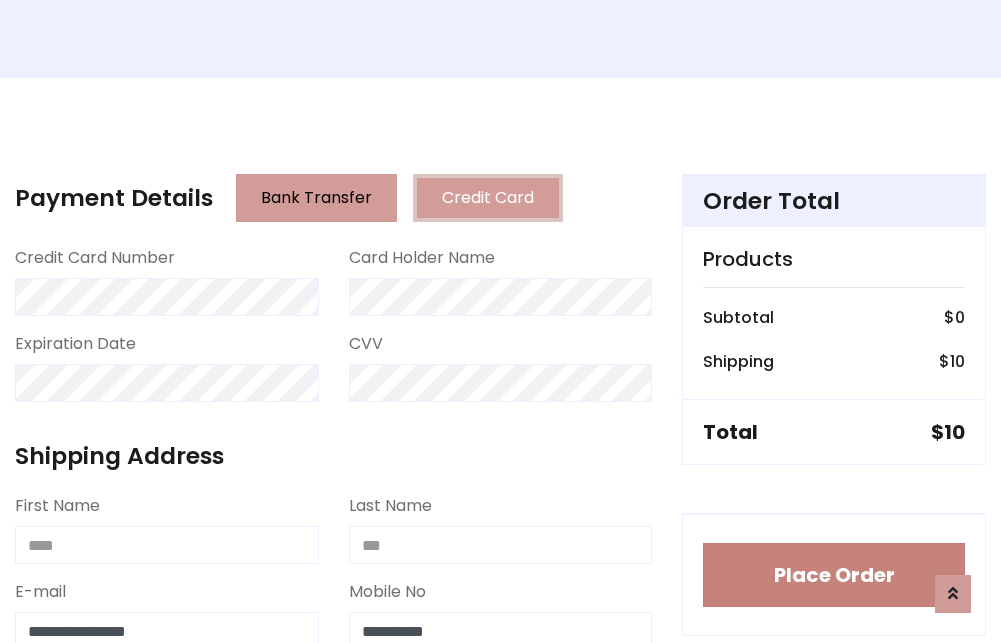 type on "*****" 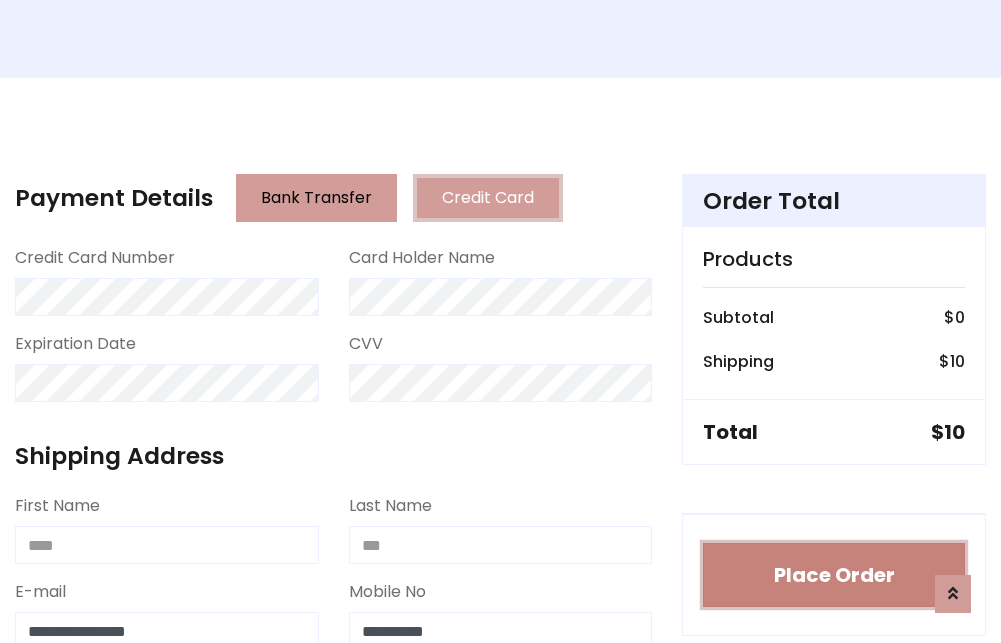click on "Place Order" at bounding box center (834, 575) 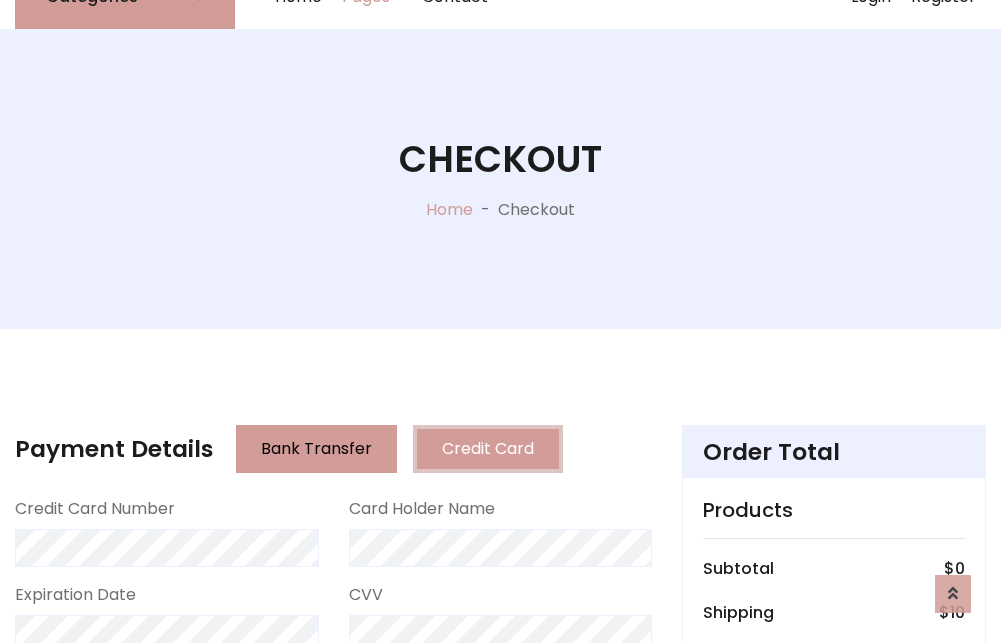 scroll, scrollTop: 0, scrollLeft: 0, axis: both 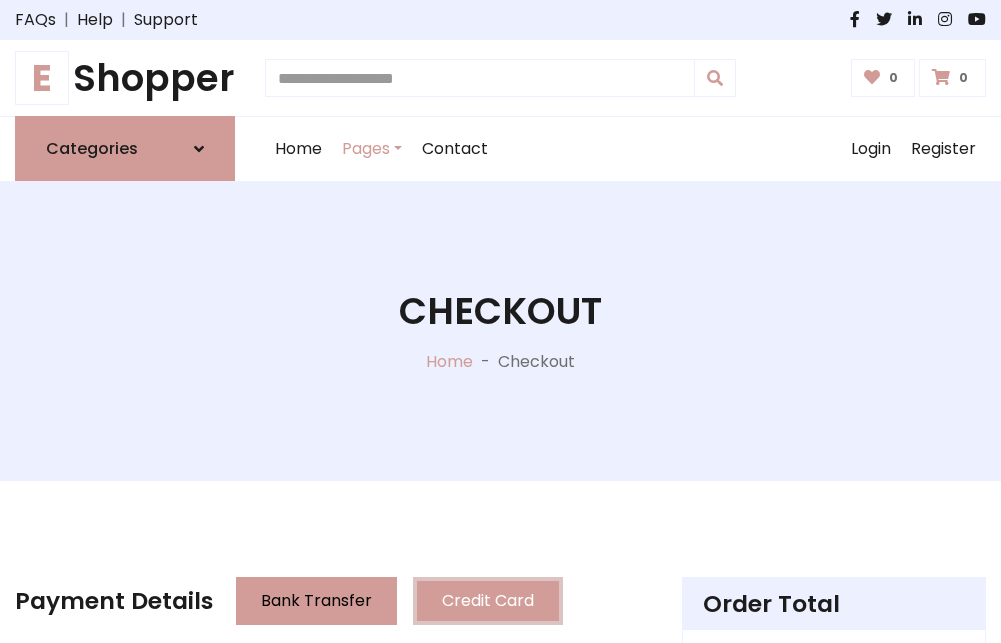 click on "E Shopper" at bounding box center [125, 78] 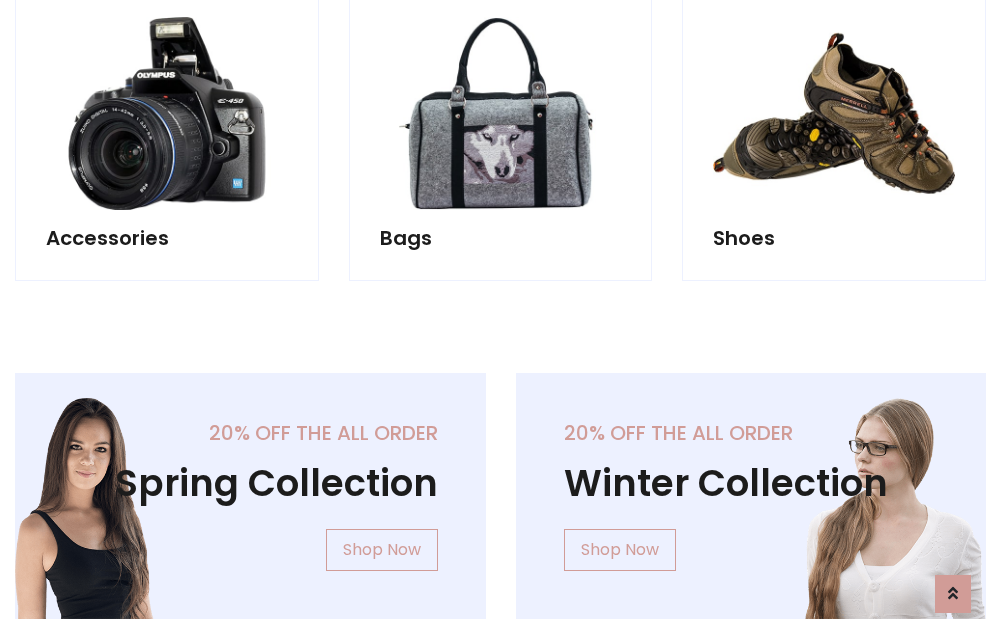 scroll, scrollTop: 770, scrollLeft: 0, axis: vertical 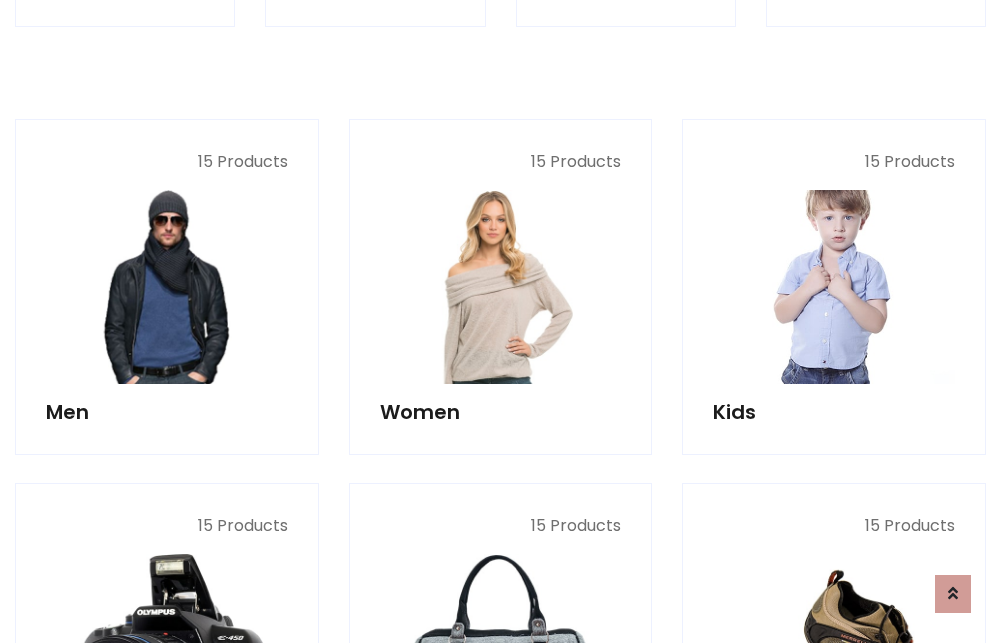 click at bounding box center [834, 287] 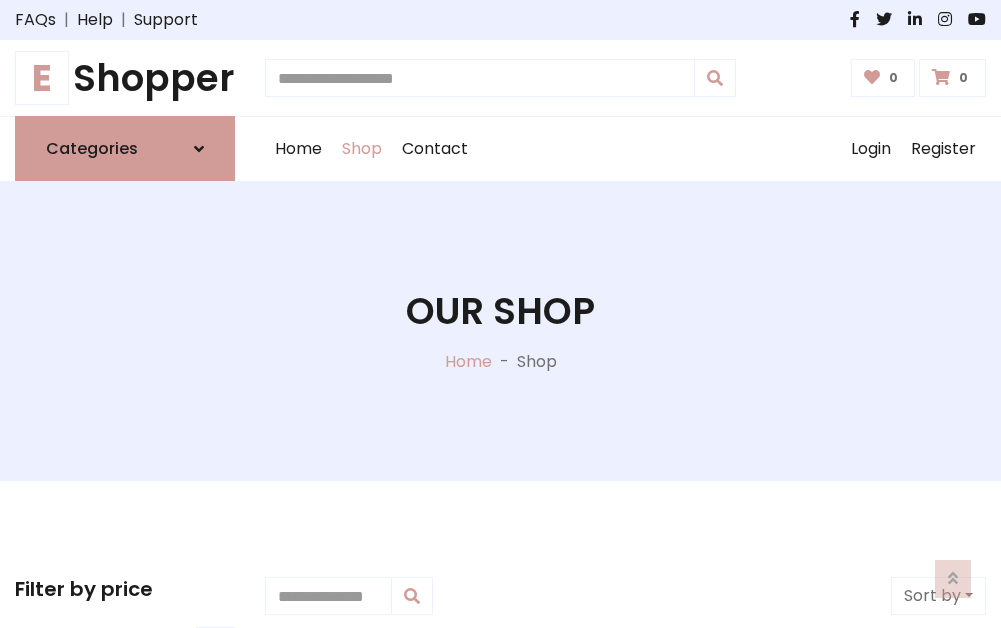 scroll, scrollTop: 549, scrollLeft: 0, axis: vertical 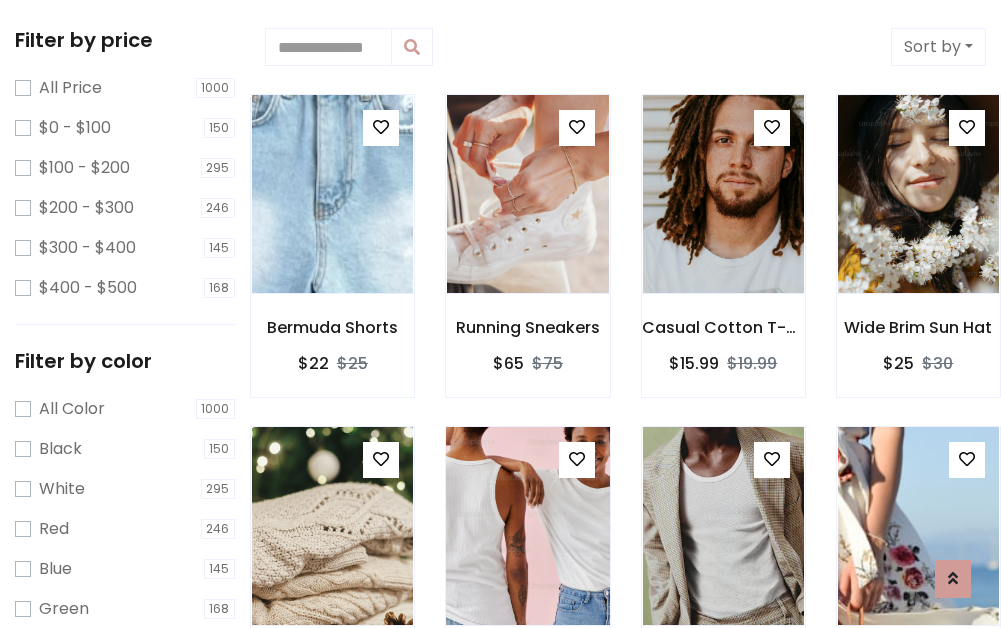 click at bounding box center [577, 459] 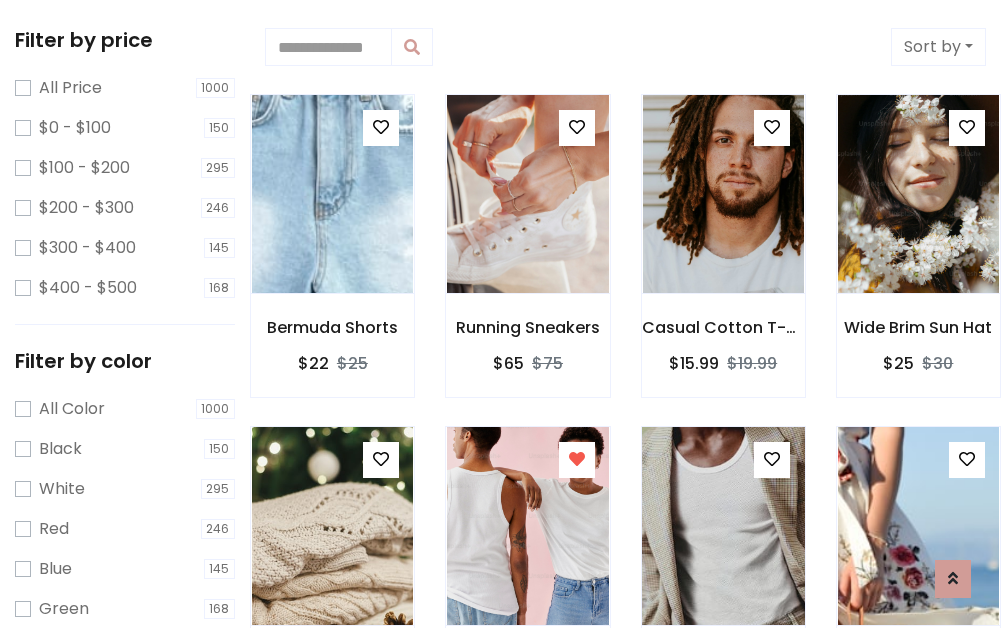click at bounding box center (723, 526) 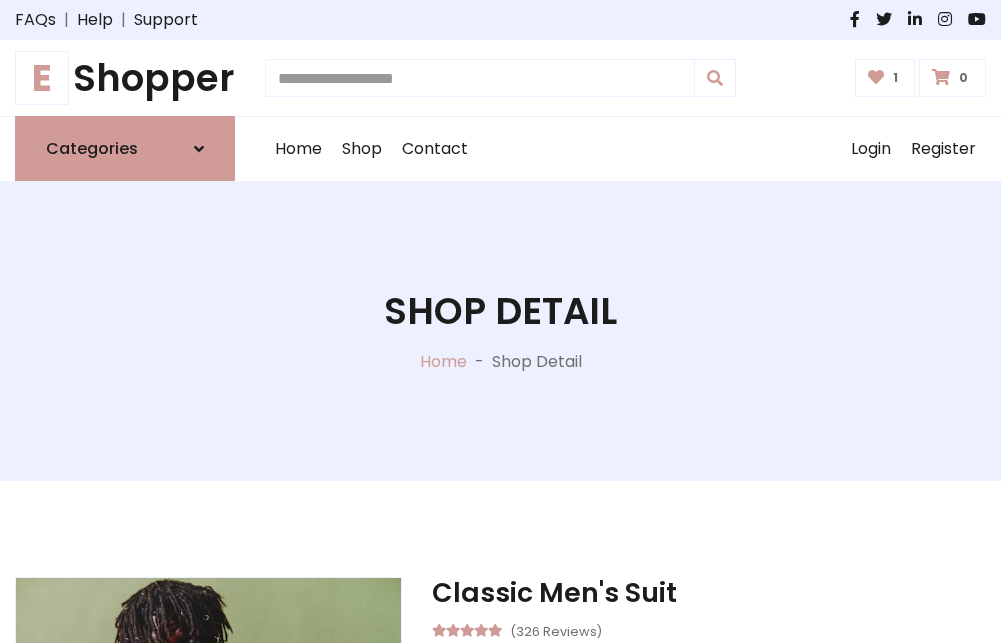 scroll, scrollTop: 262, scrollLeft: 0, axis: vertical 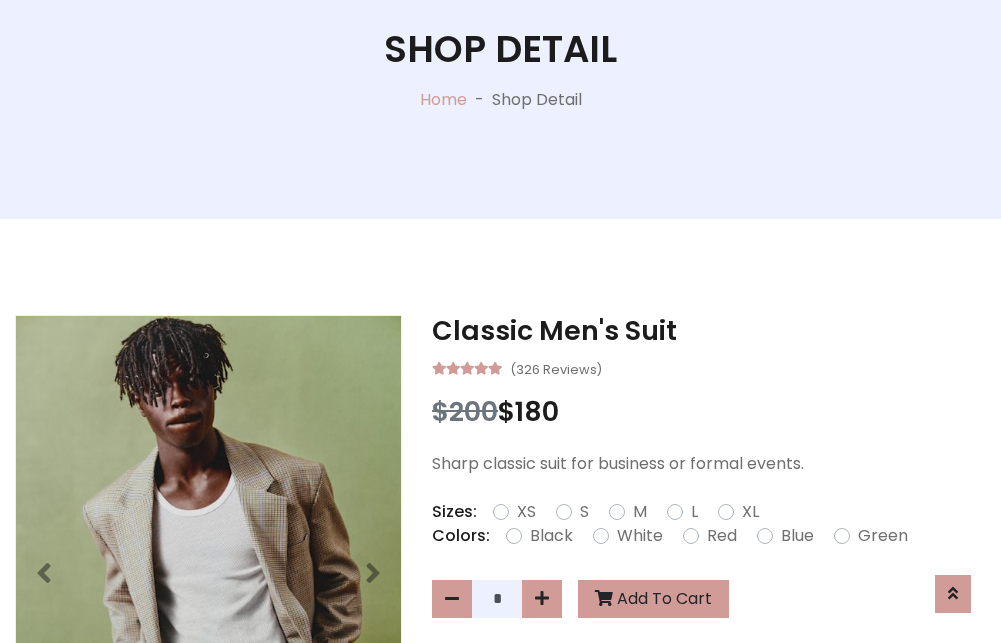 click on "XL" at bounding box center [750, 512] 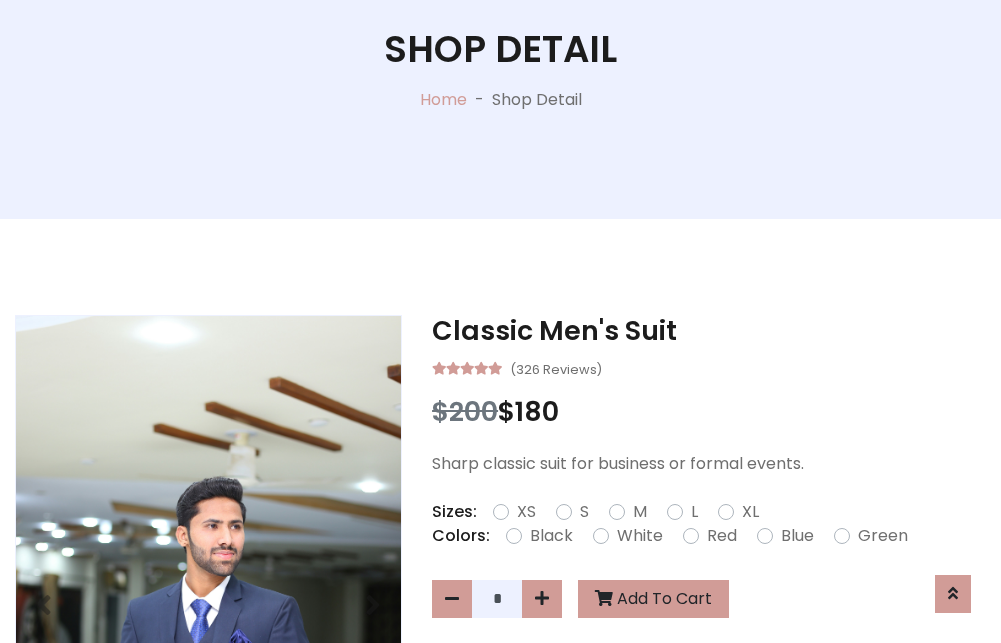 click on "Black" at bounding box center (551, 536) 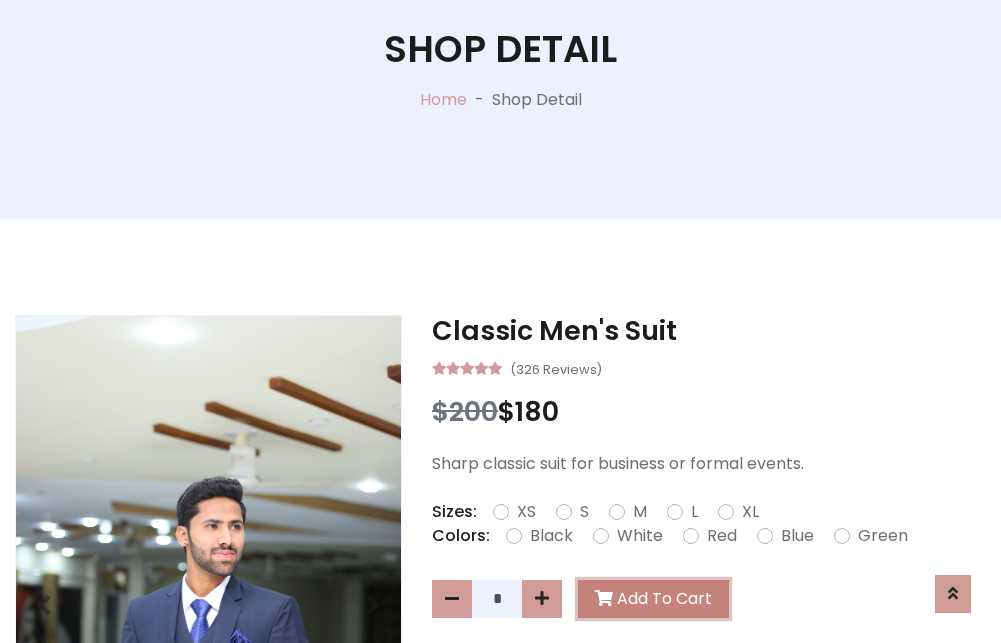 click on "Add To Cart" at bounding box center [653, 599] 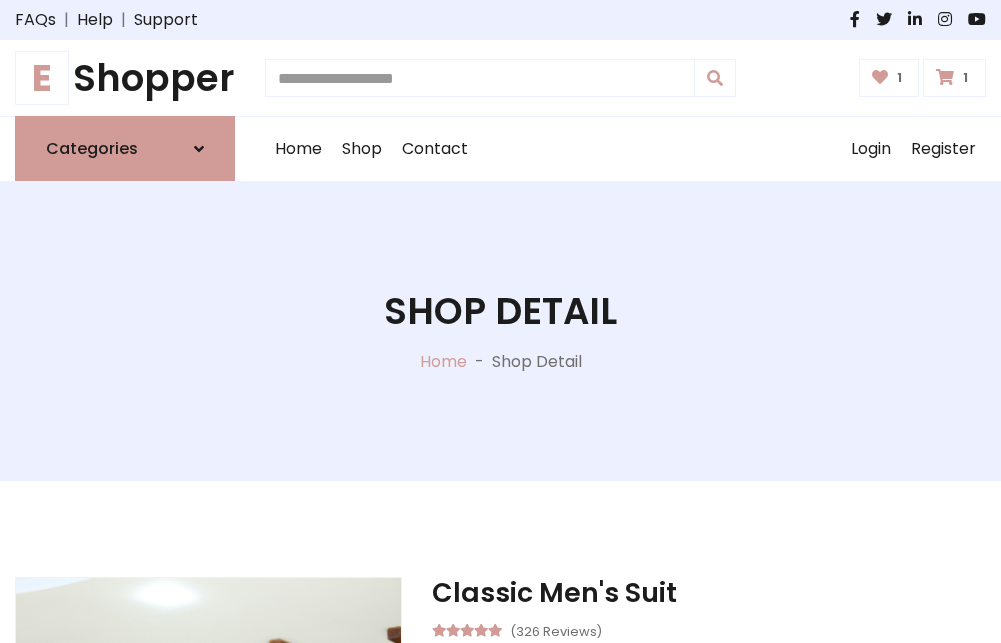 click at bounding box center [945, 77] 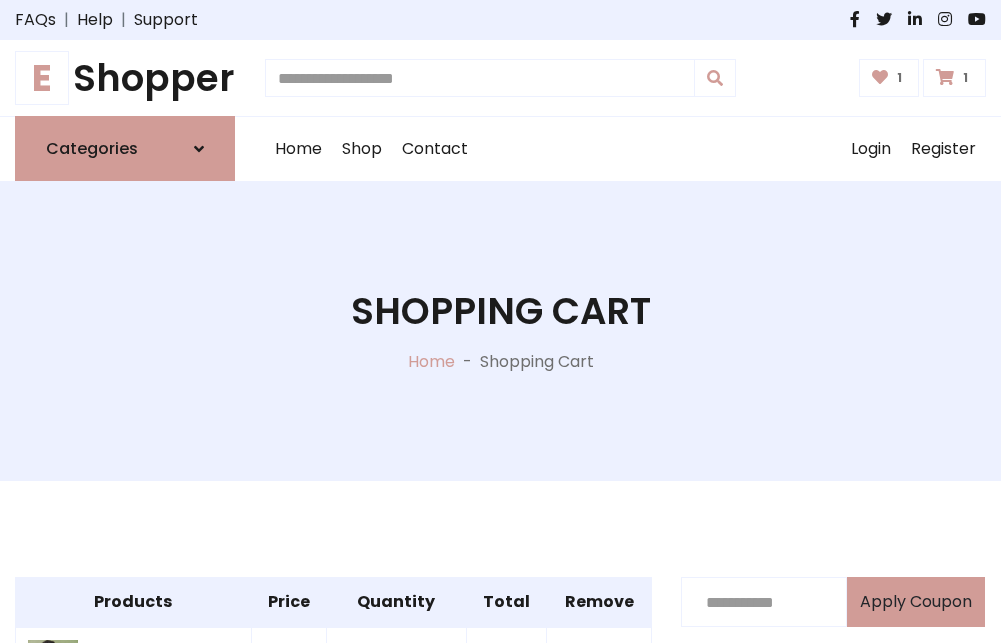 scroll, scrollTop: 570, scrollLeft: 0, axis: vertical 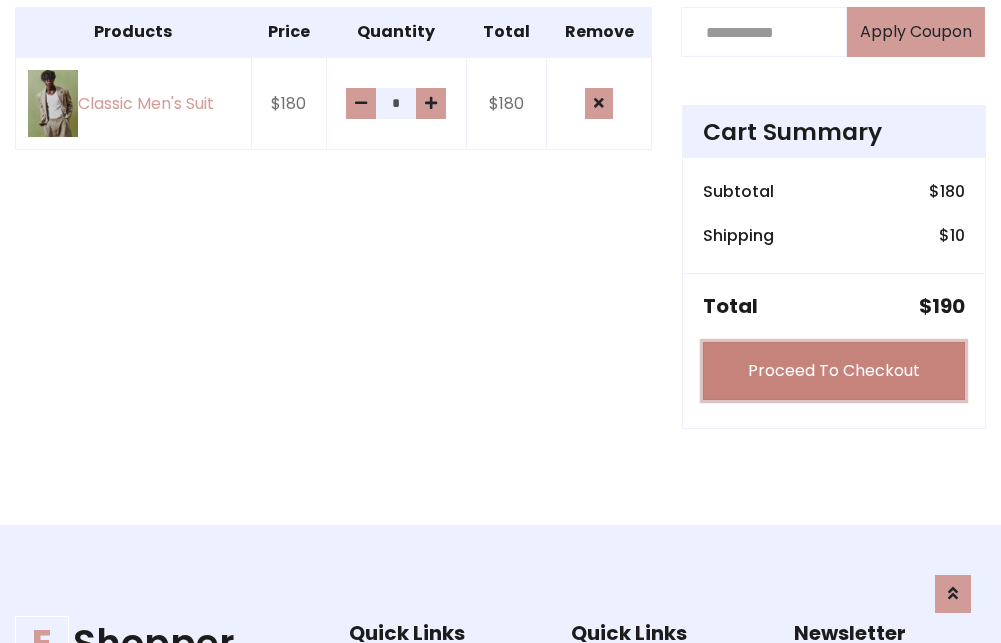 click on "Proceed To Checkout" at bounding box center (834, 371) 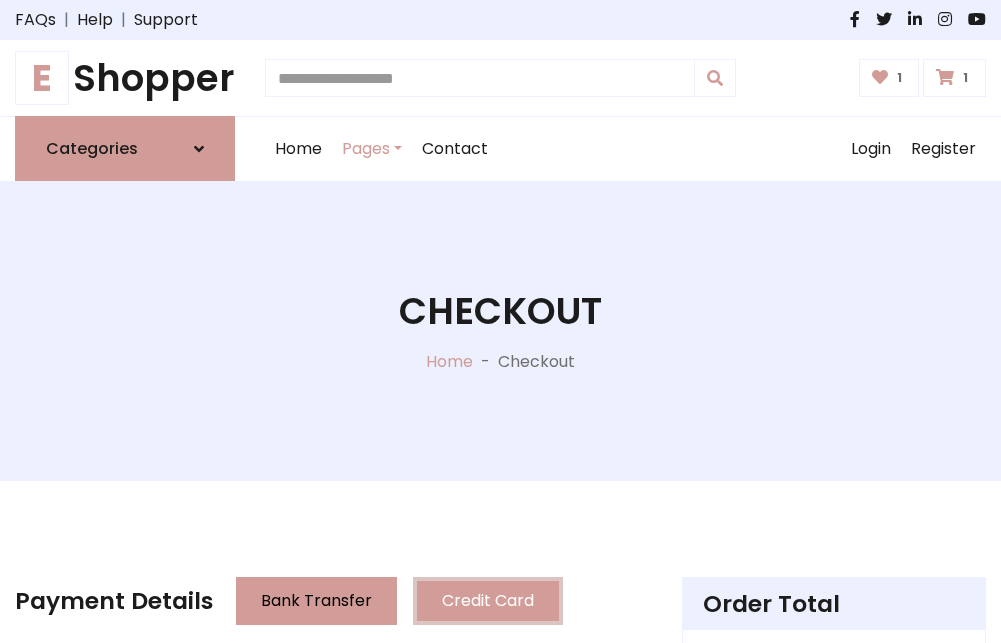 scroll, scrollTop: 201, scrollLeft: 0, axis: vertical 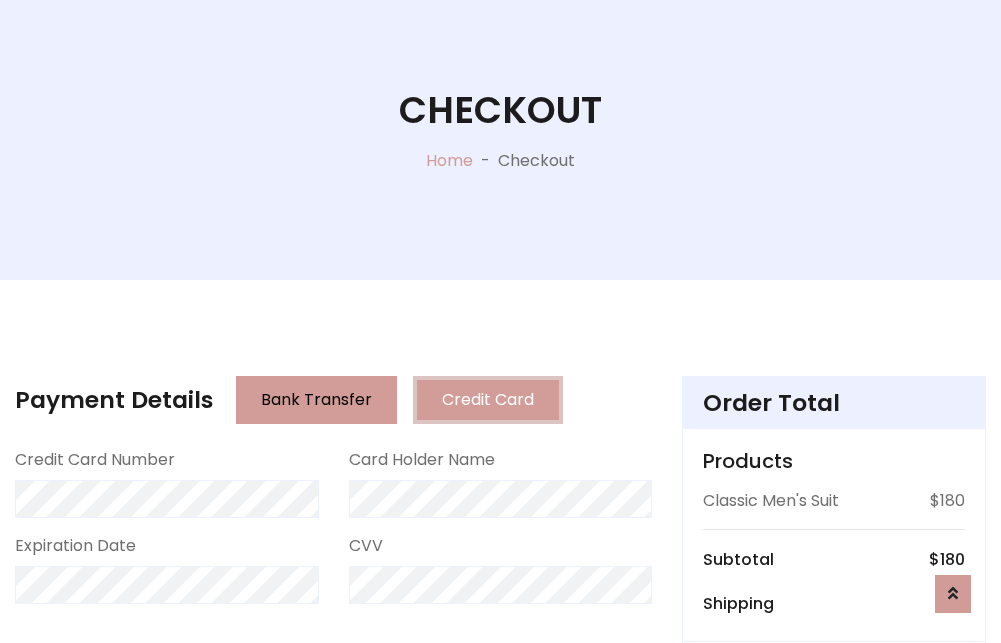 click on "Go to shipping" at bounding box center [834, 817] 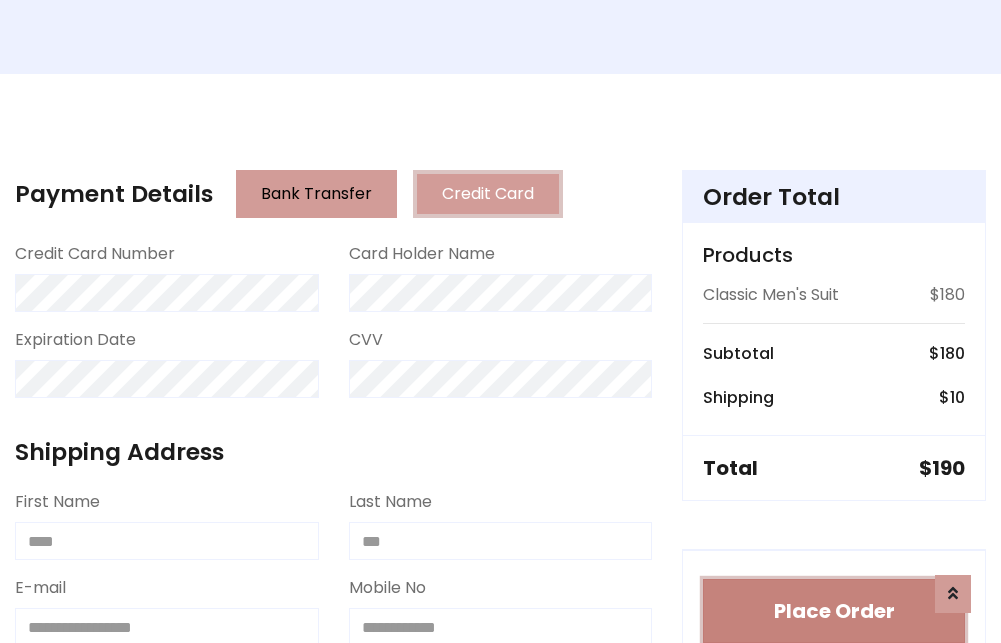 type 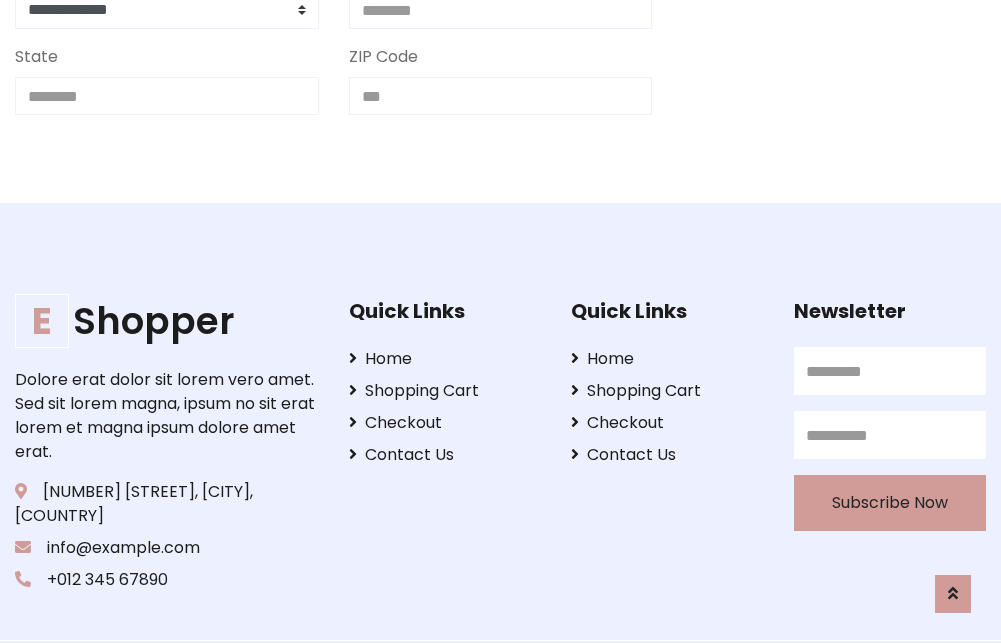 scroll, scrollTop: 713, scrollLeft: 0, axis: vertical 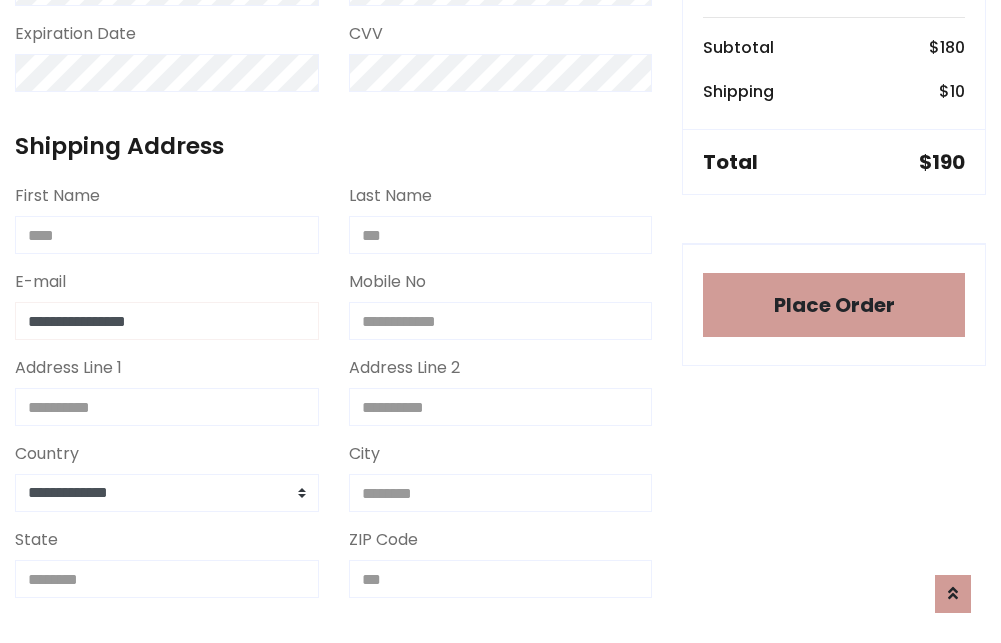 type on "**********" 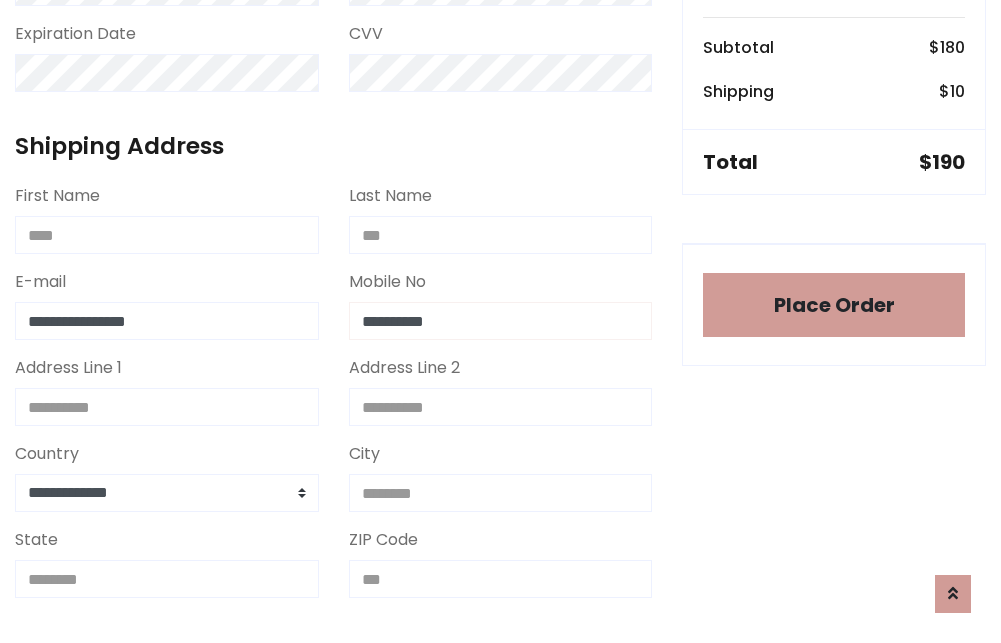 scroll, scrollTop: 573, scrollLeft: 0, axis: vertical 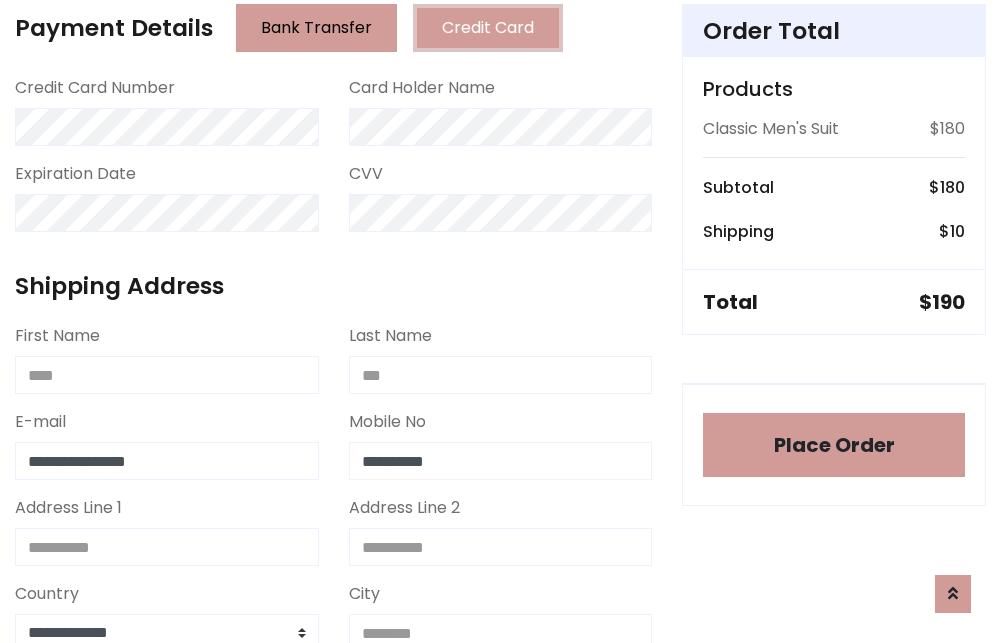type on "**********" 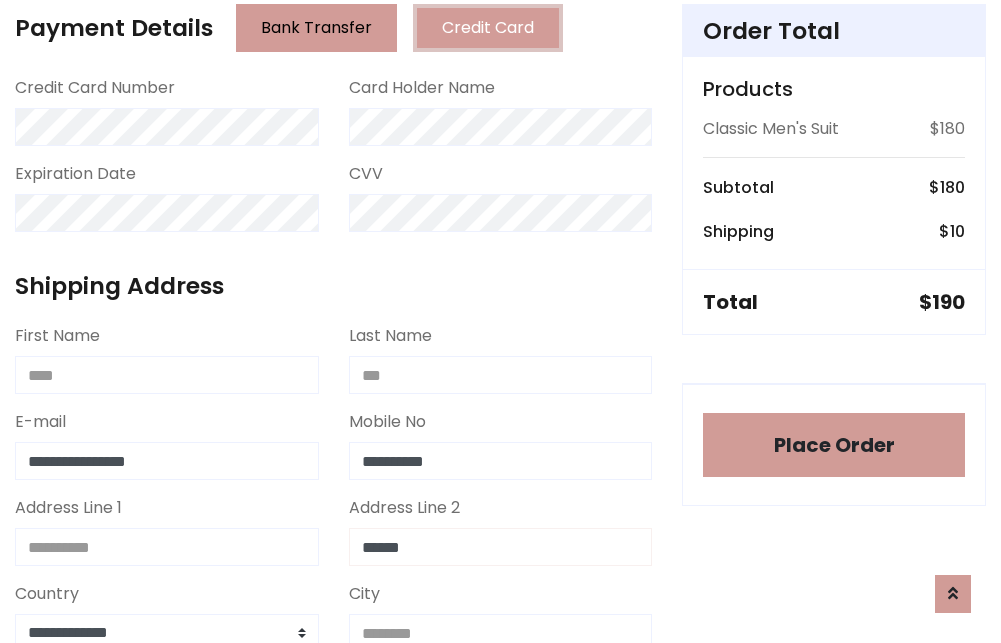 type on "******" 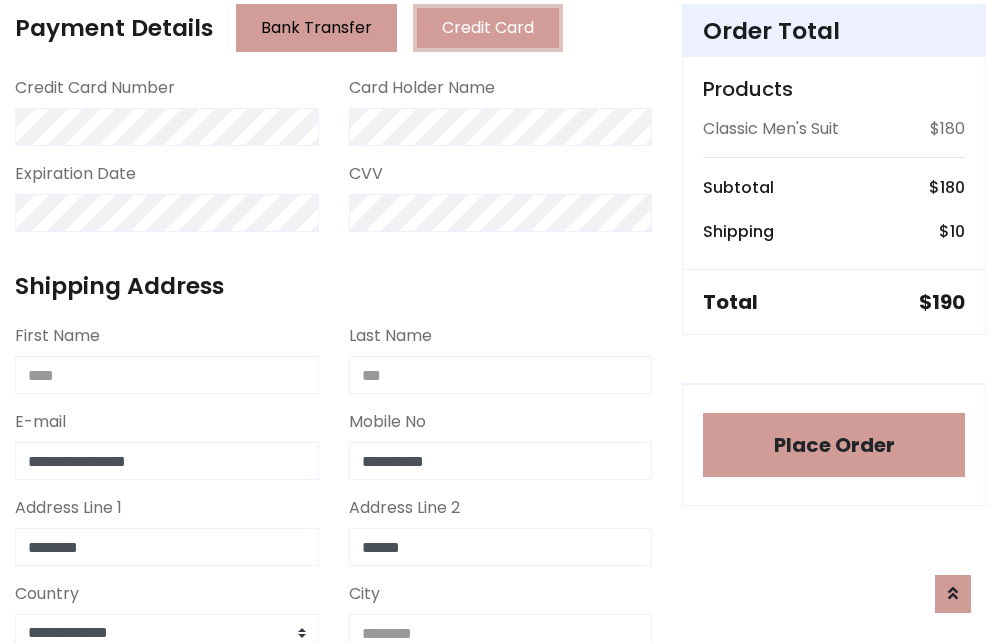 type on "********" 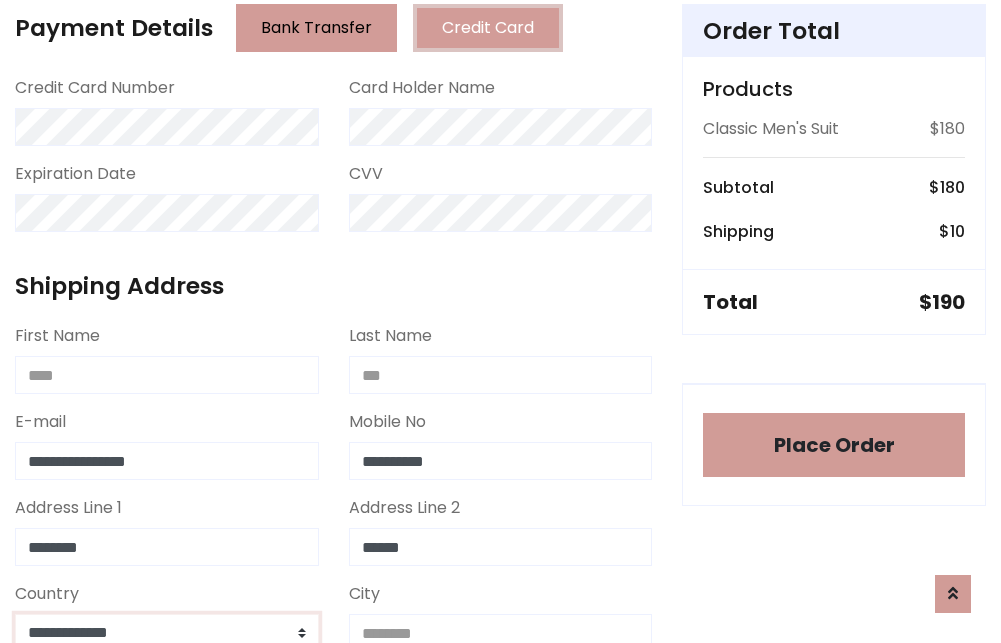 select on "*******" 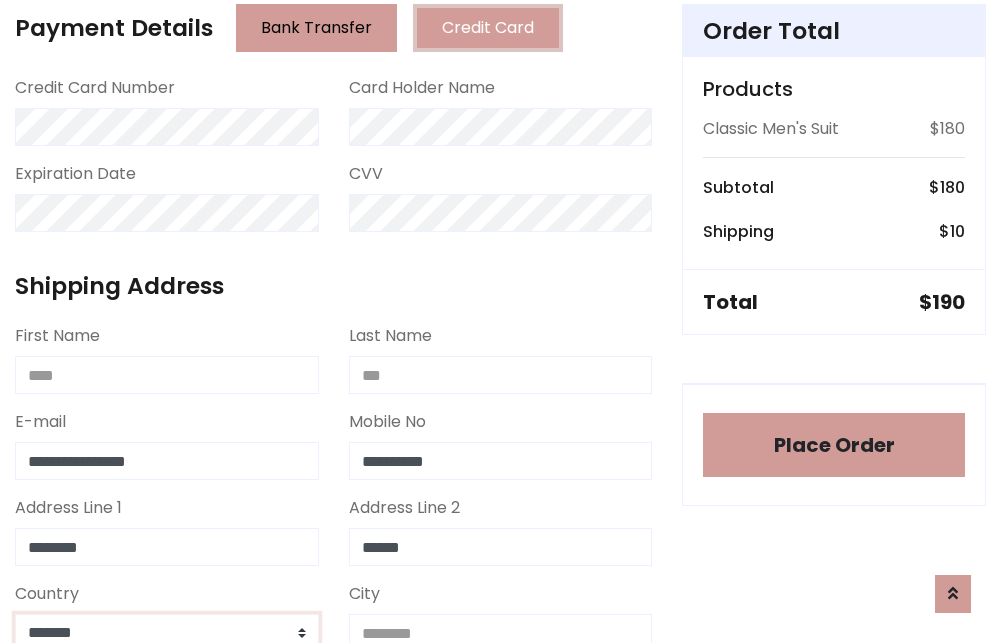 scroll, scrollTop: 583, scrollLeft: 0, axis: vertical 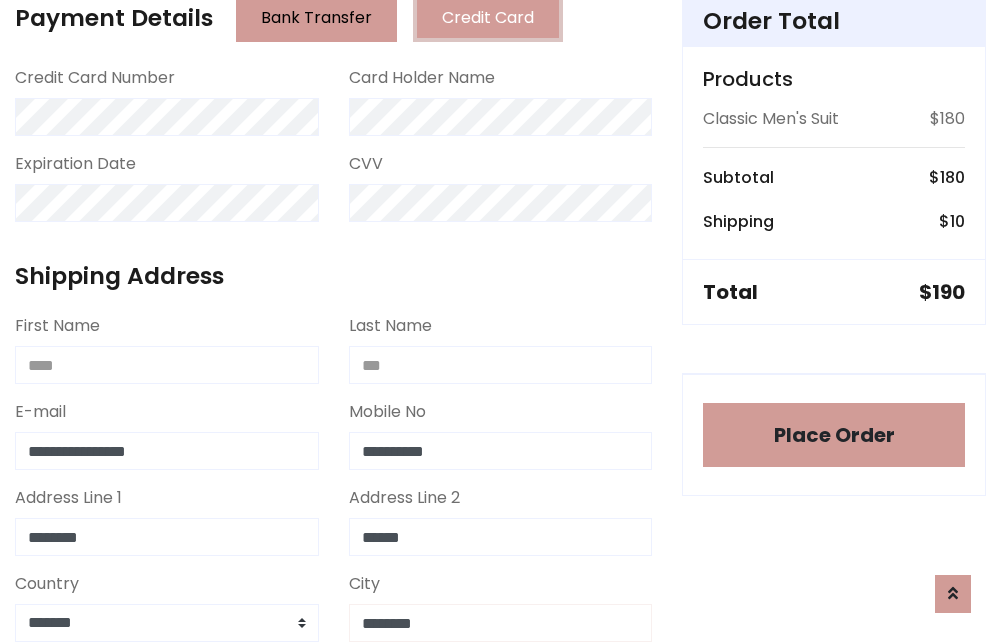 type on "********" 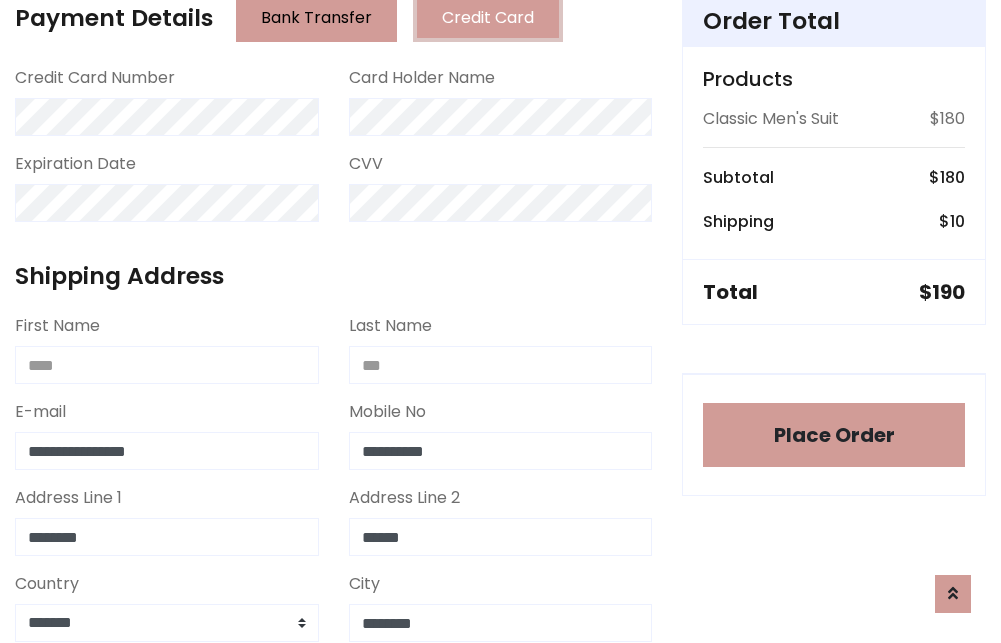 scroll, scrollTop: 971, scrollLeft: 0, axis: vertical 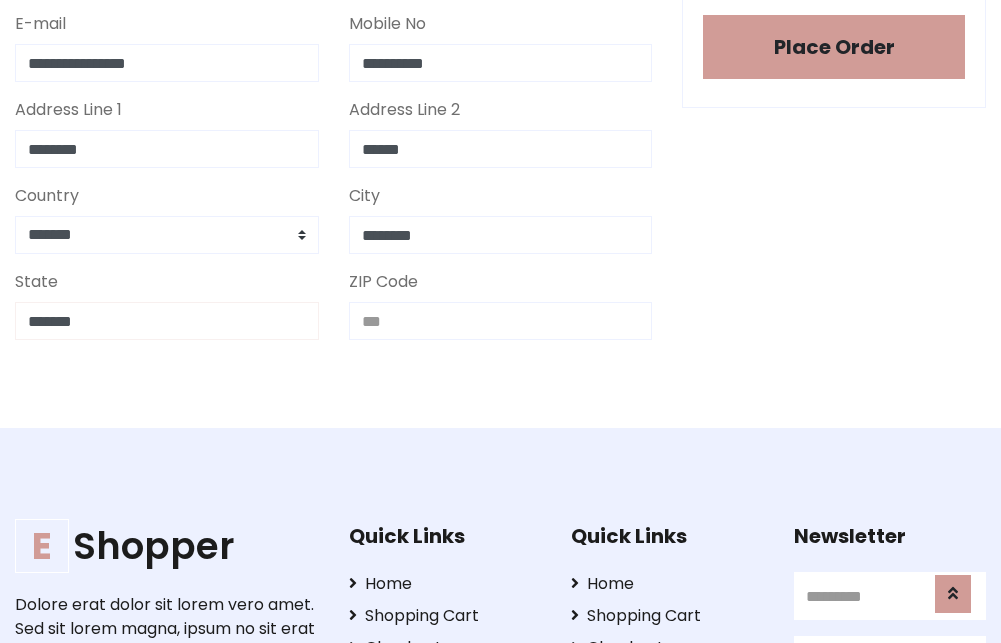 type on "*******" 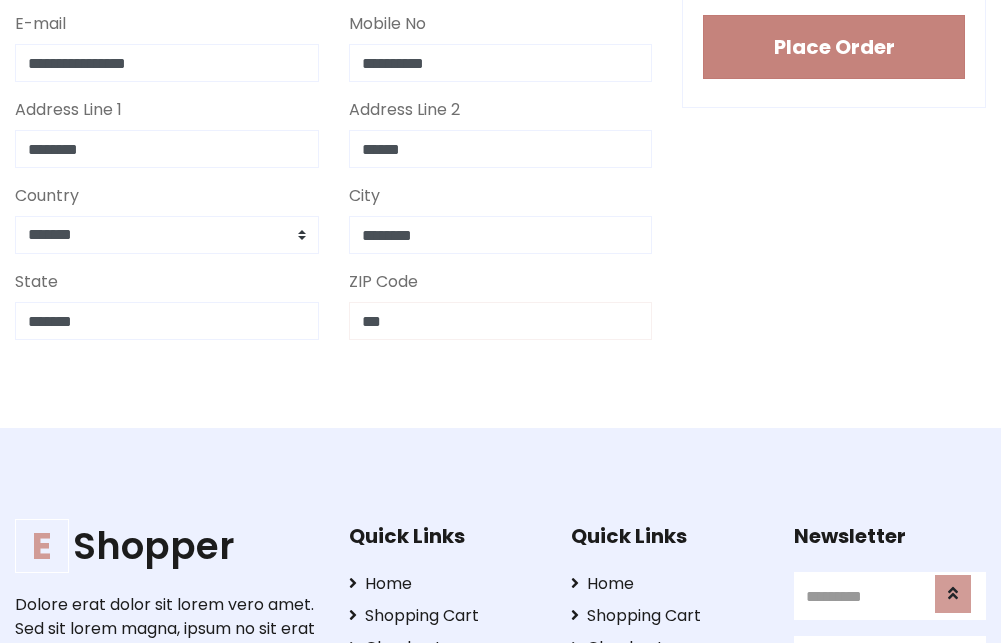 type on "***" 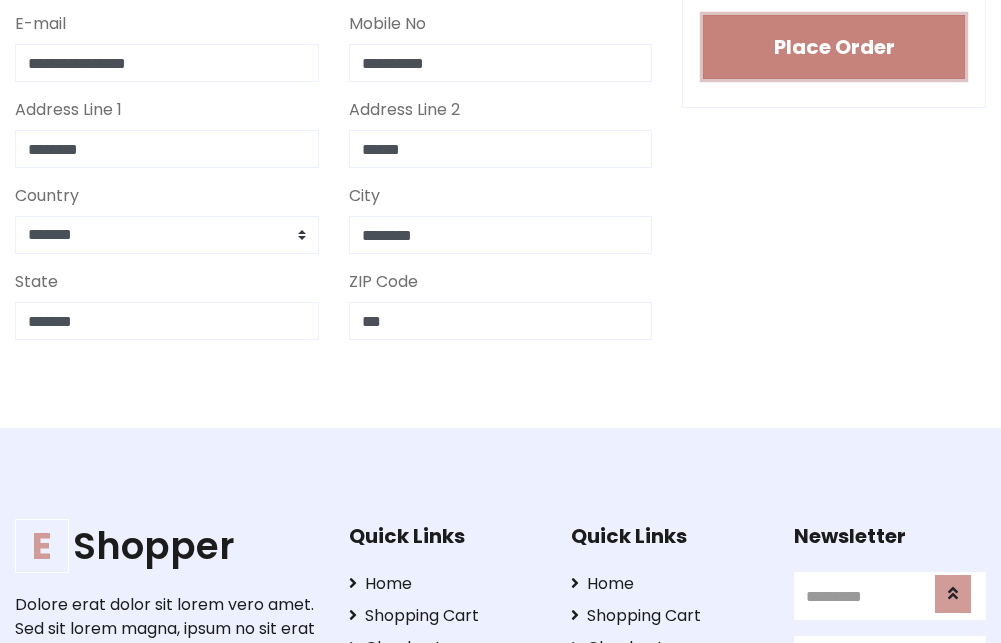 click on "Place Order" at bounding box center (834, 47) 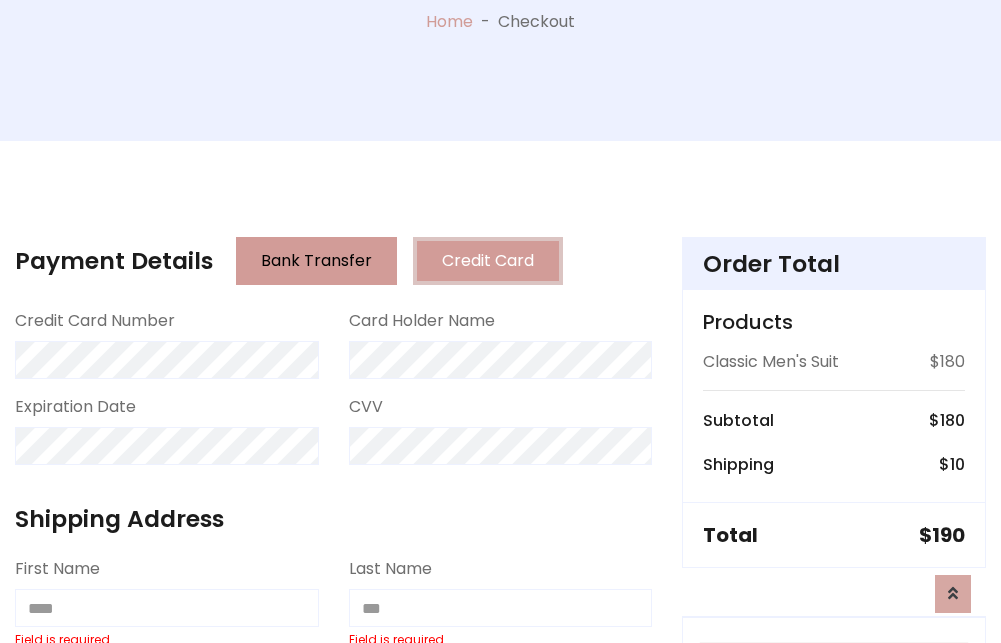 scroll, scrollTop: 0, scrollLeft: 0, axis: both 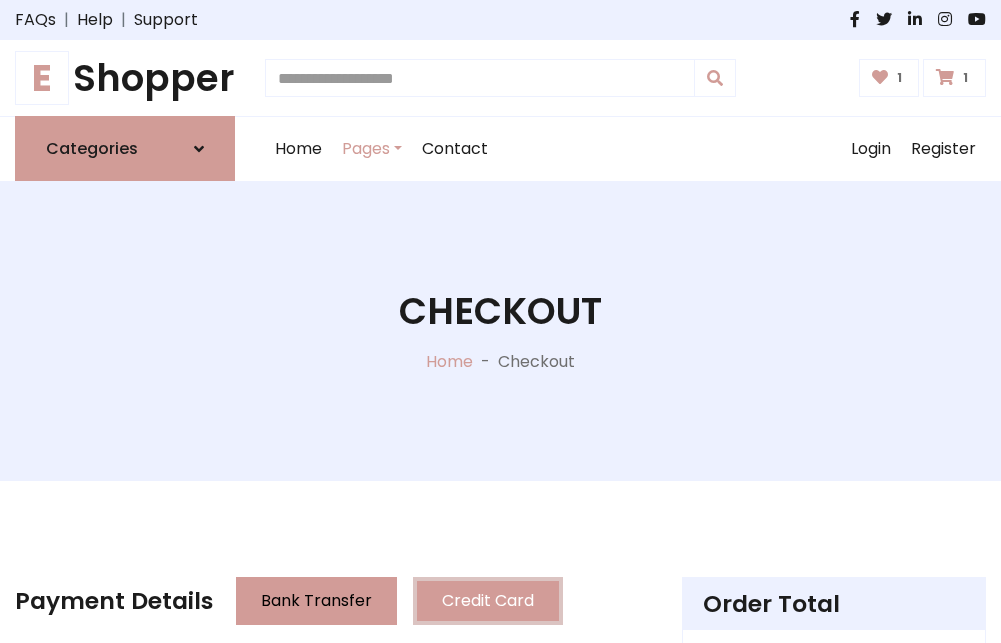 click on "E" at bounding box center [42, 78] 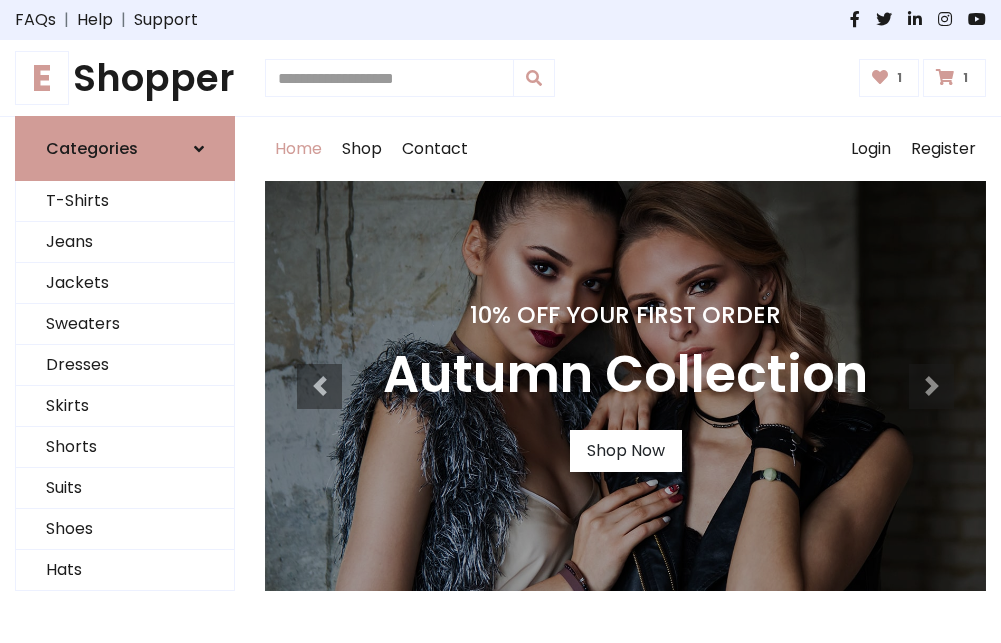 scroll, scrollTop: 0, scrollLeft: 0, axis: both 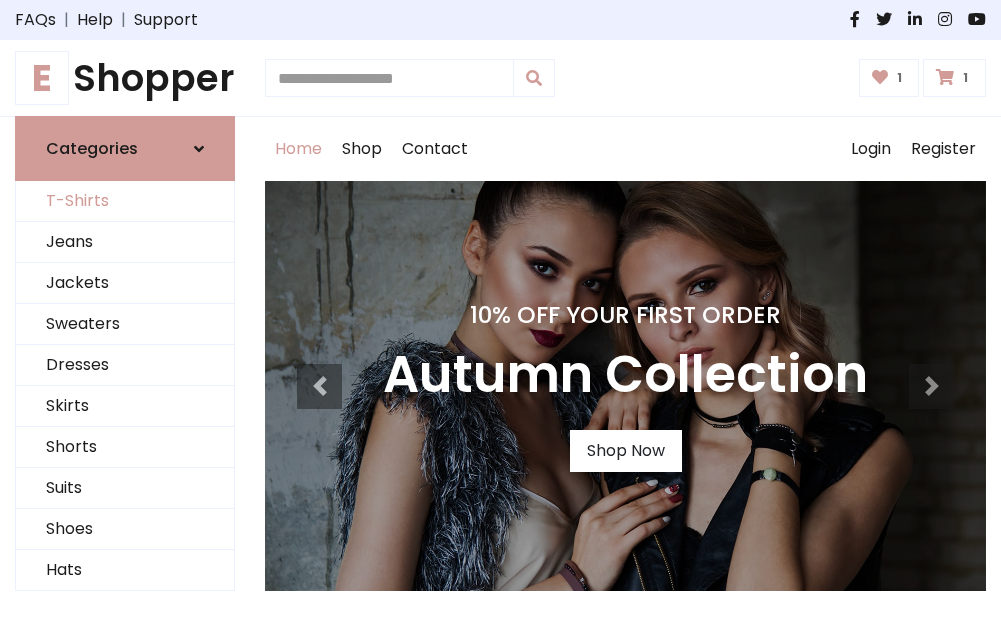 click on "T-Shirts" at bounding box center (125, 201) 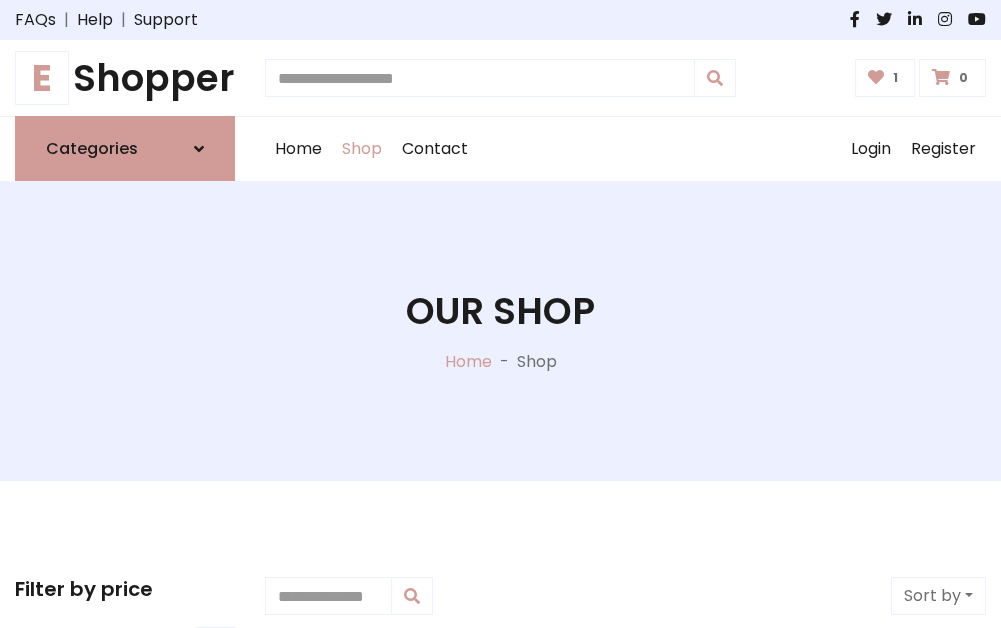 scroll, scrollTop: 0, scrollLeft: 0, axis: both 